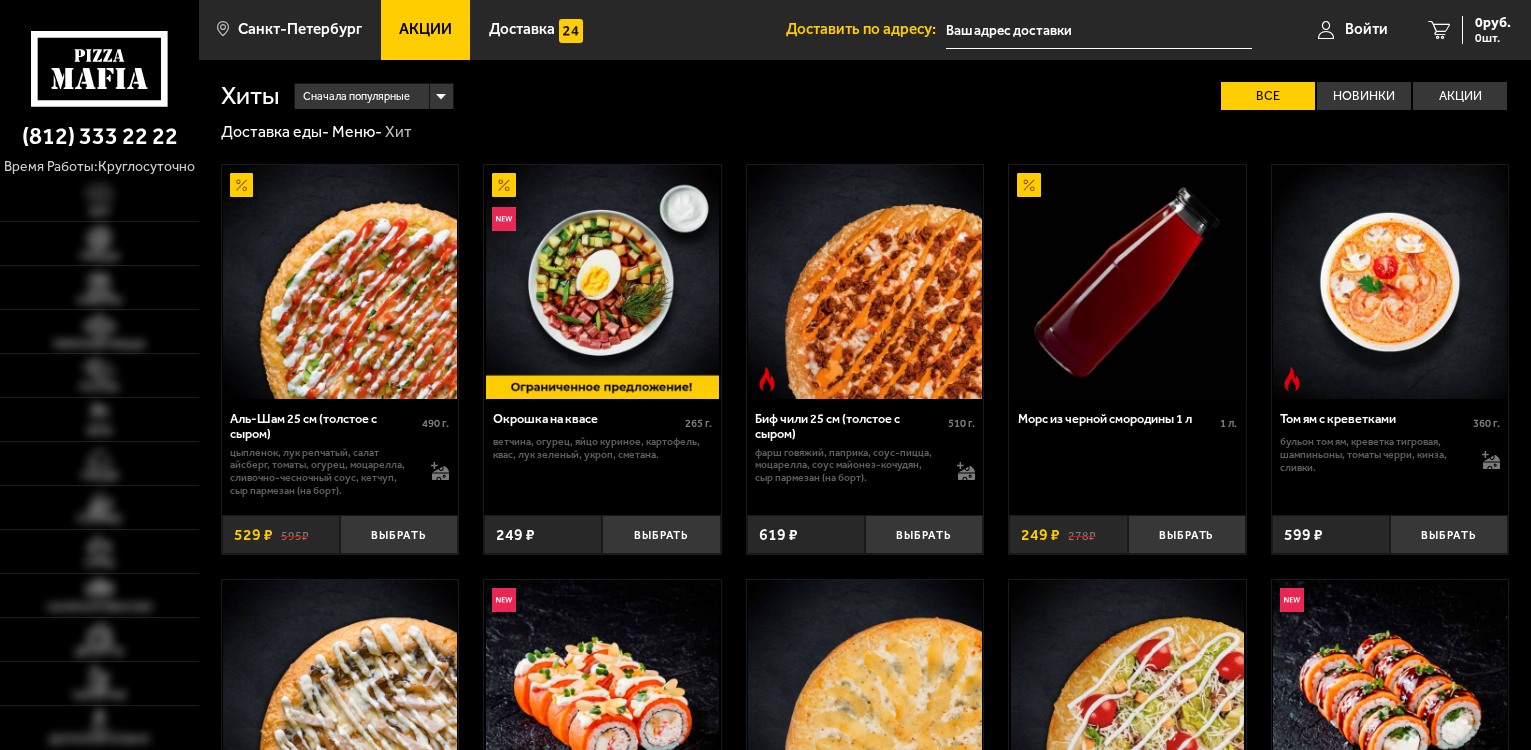 scroll, scrollTop: 0, scrollLeft: 0, axis: both 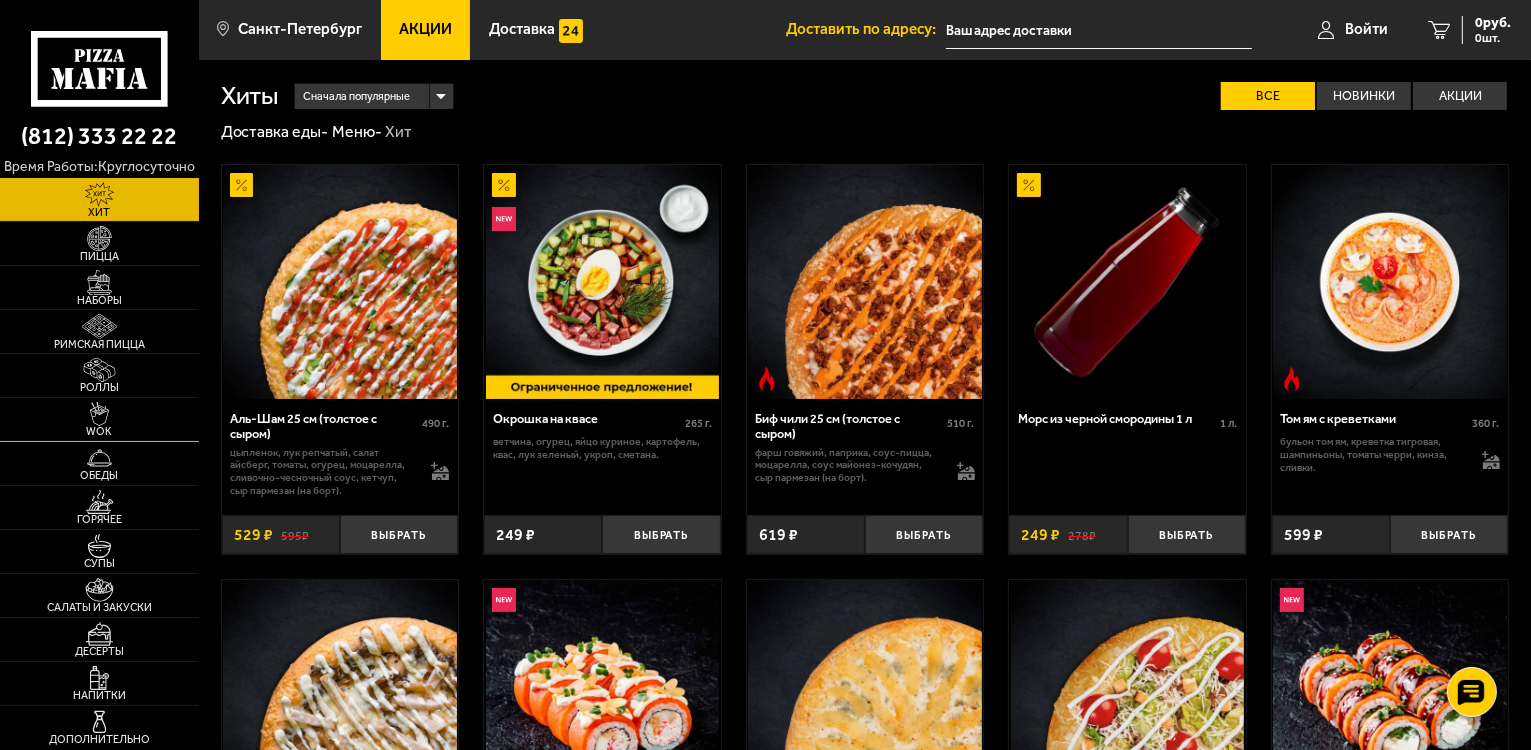 click on "WOK" at bounding box center (99, 431) 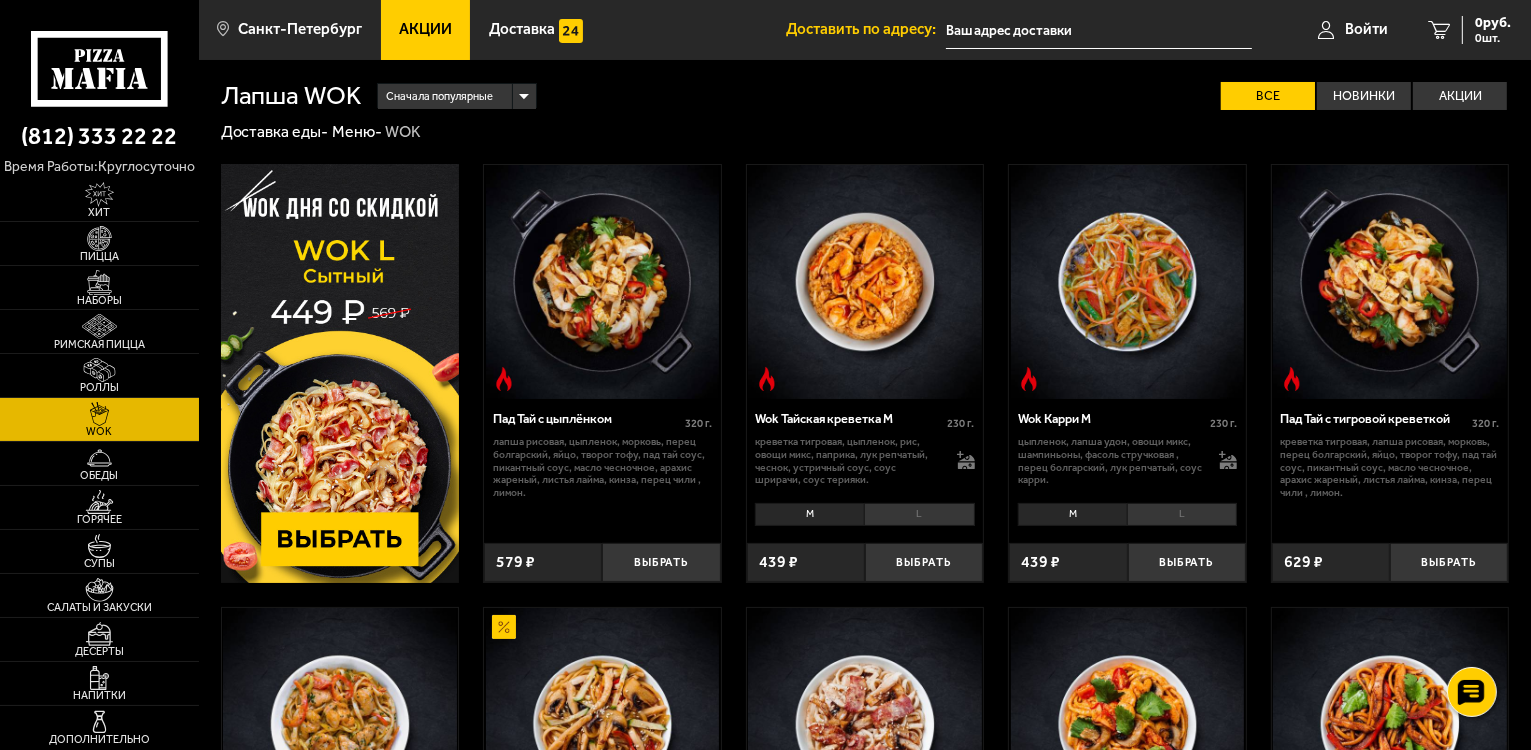 click at bounding box center [340, 373] 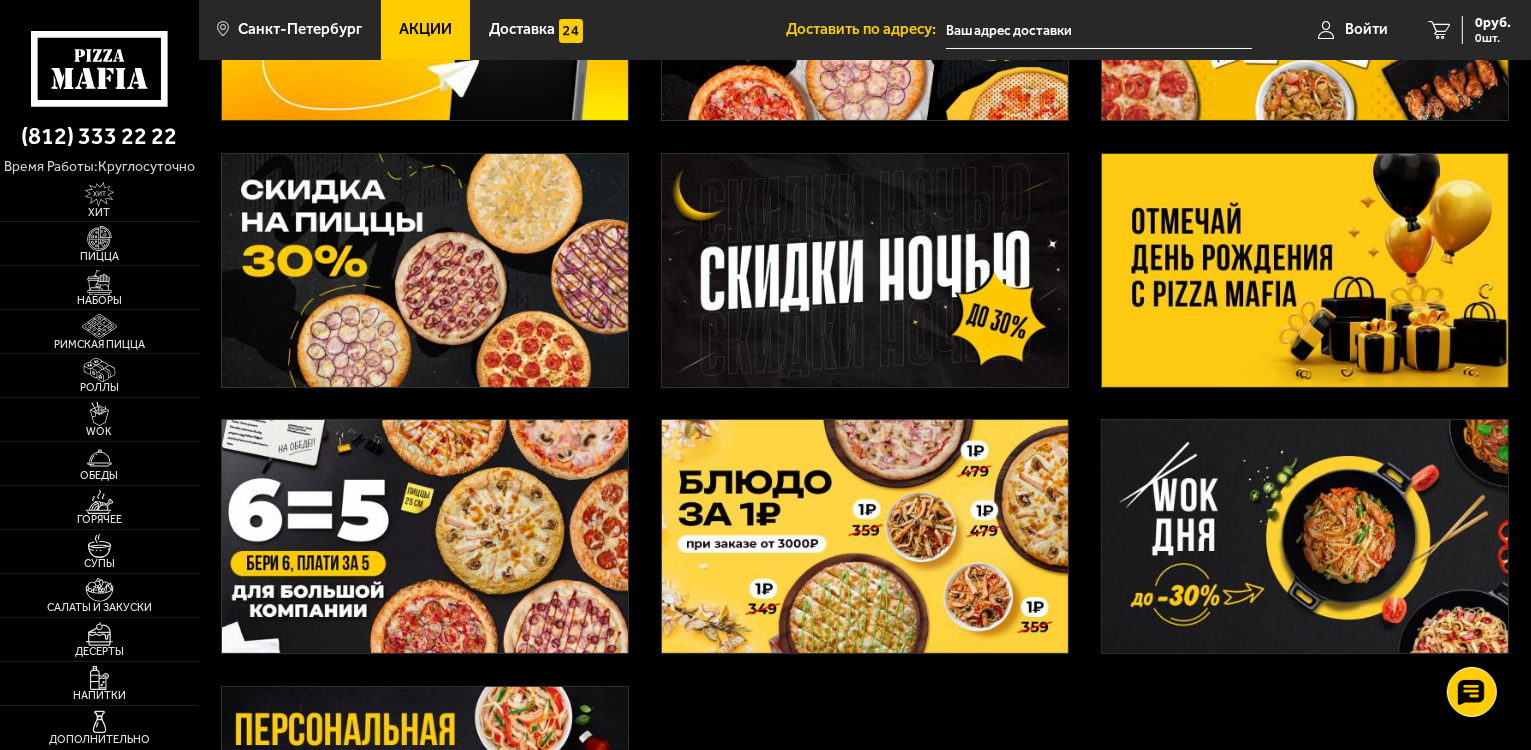 scroll, scrollTop: 300, scrollLeft: 0, axis: vertical 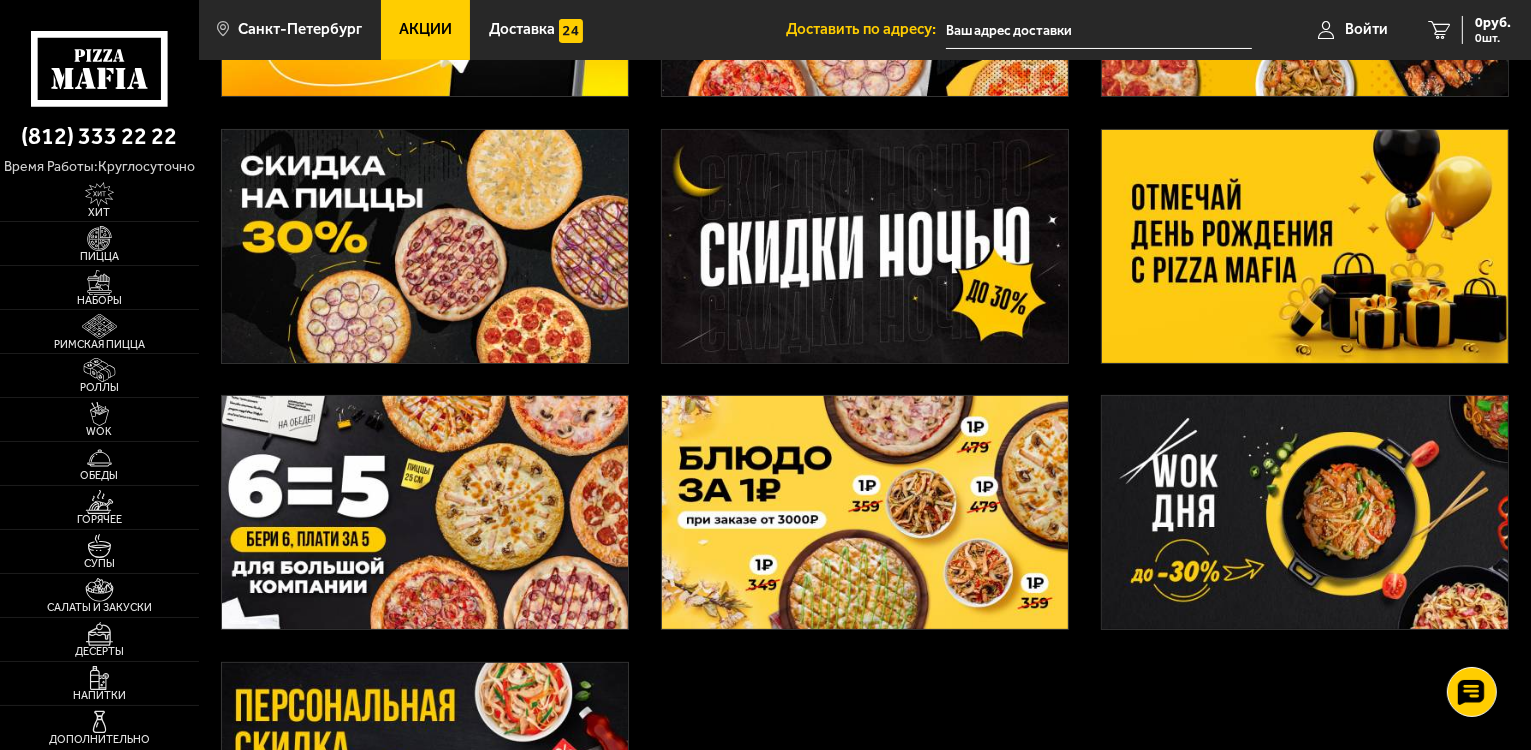 click at bounding box center (1305, 246) 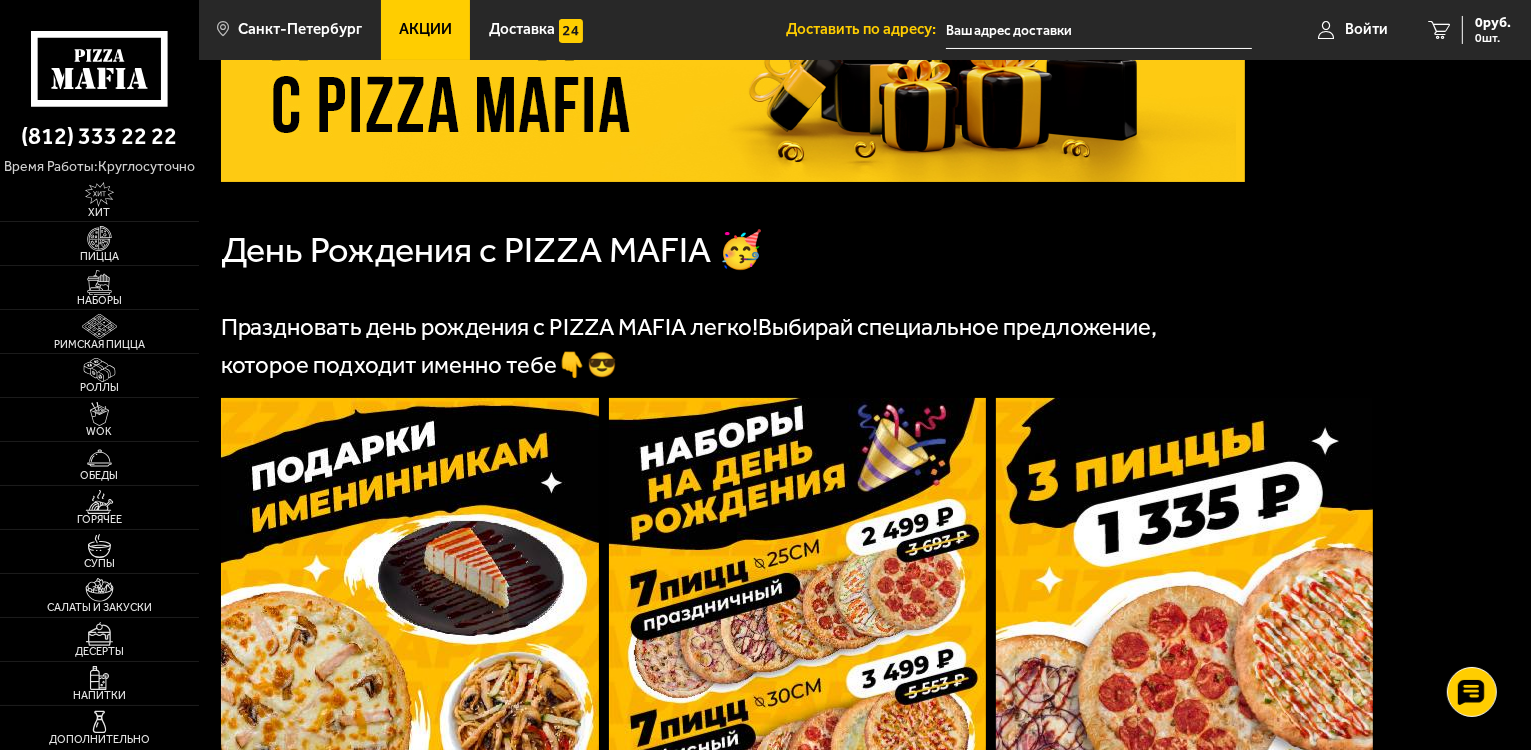 scroll, scrollTop: 0, scrollLeft: 0, axis: both 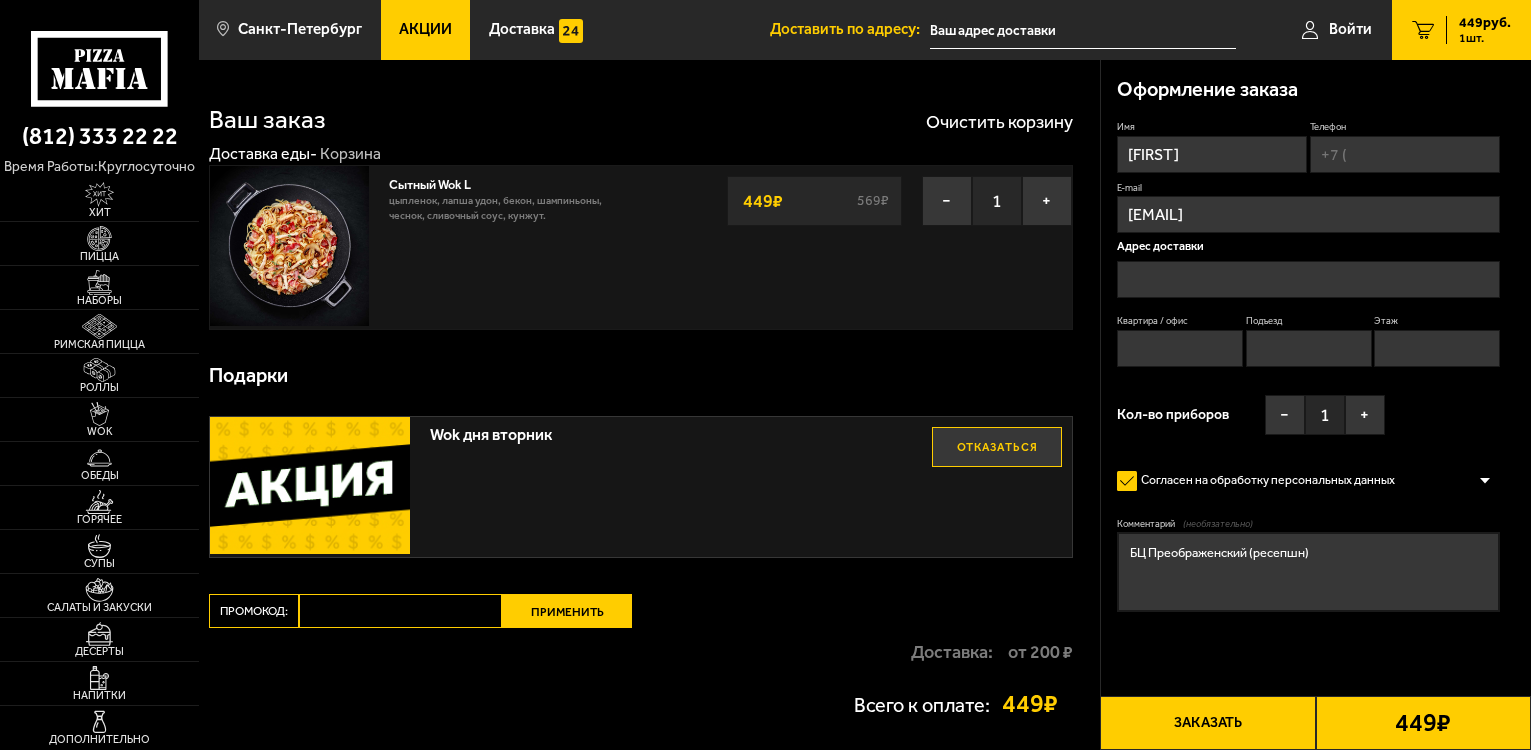 type on "[STREET], [NUMBER]" 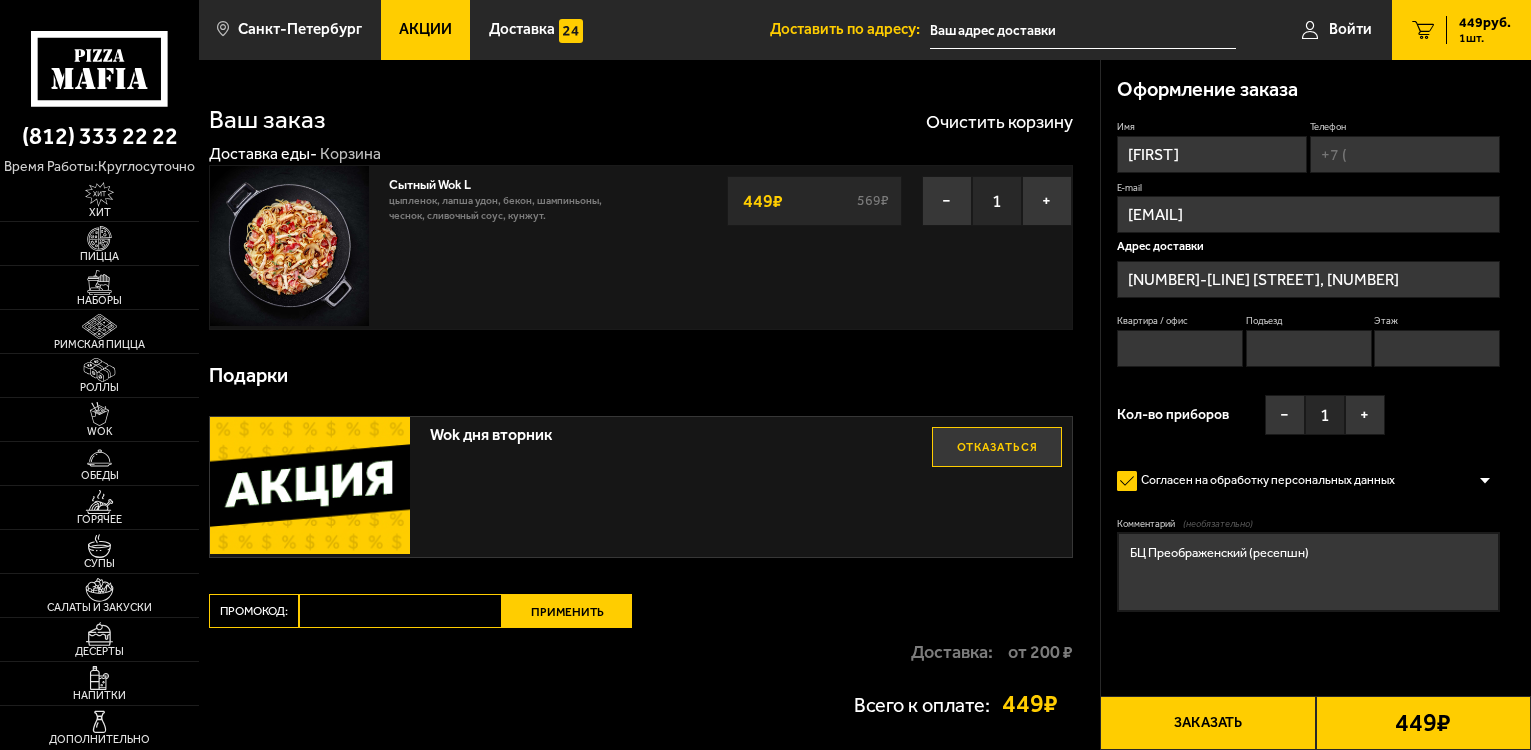 scroll, scrollTop: 0, scrollLeft: 0, axis: both 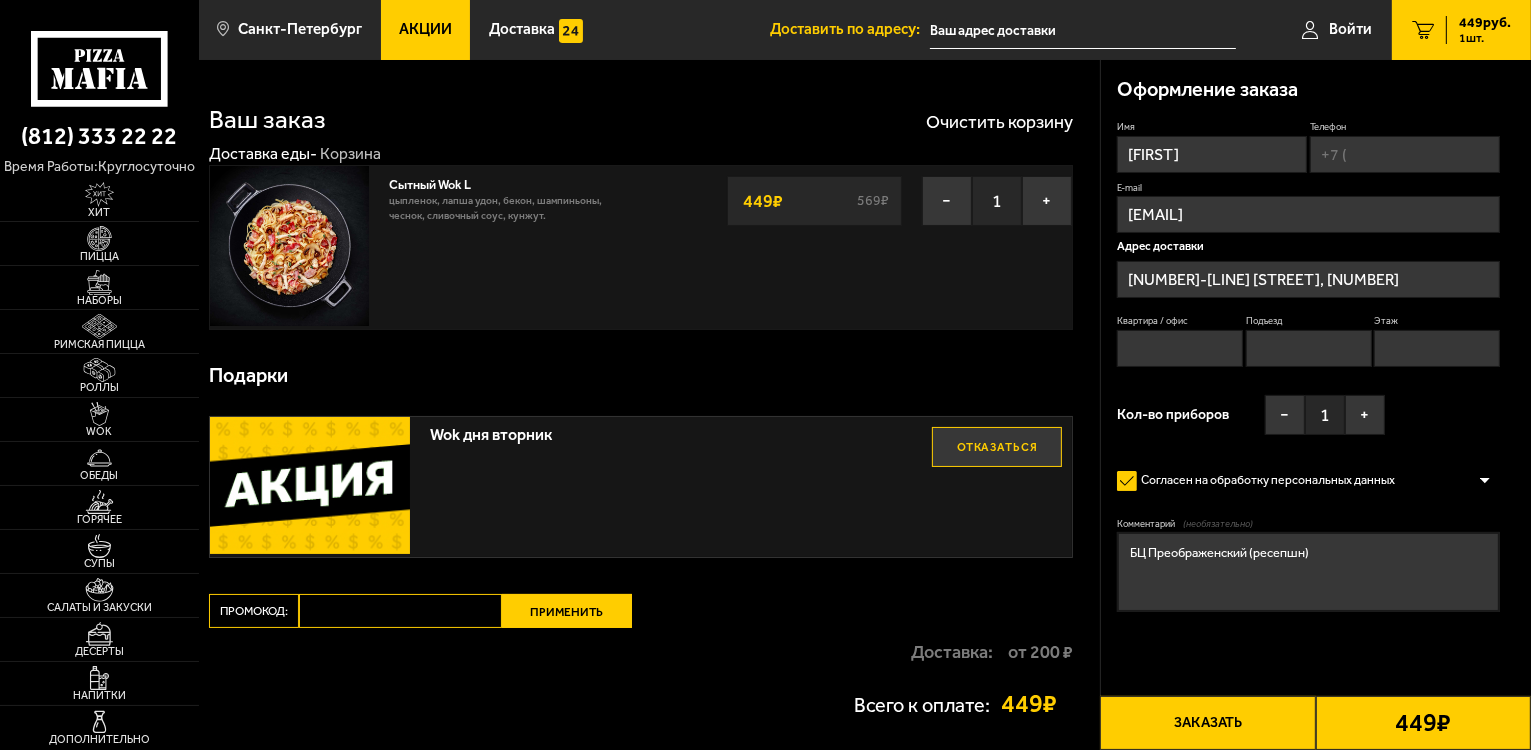type on "[STREET], [NUMBER]" 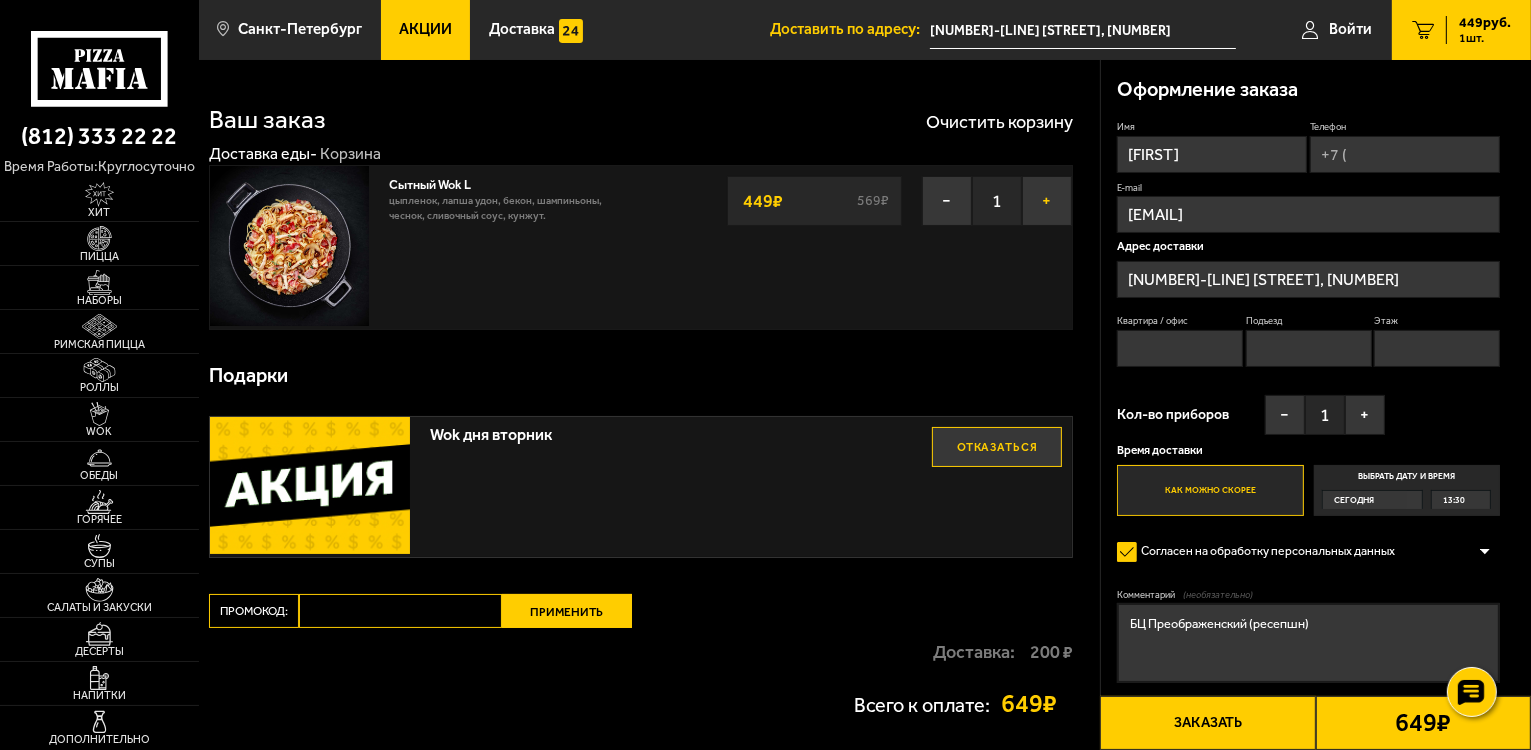 click on "+" at bounding box center (1047, 201) 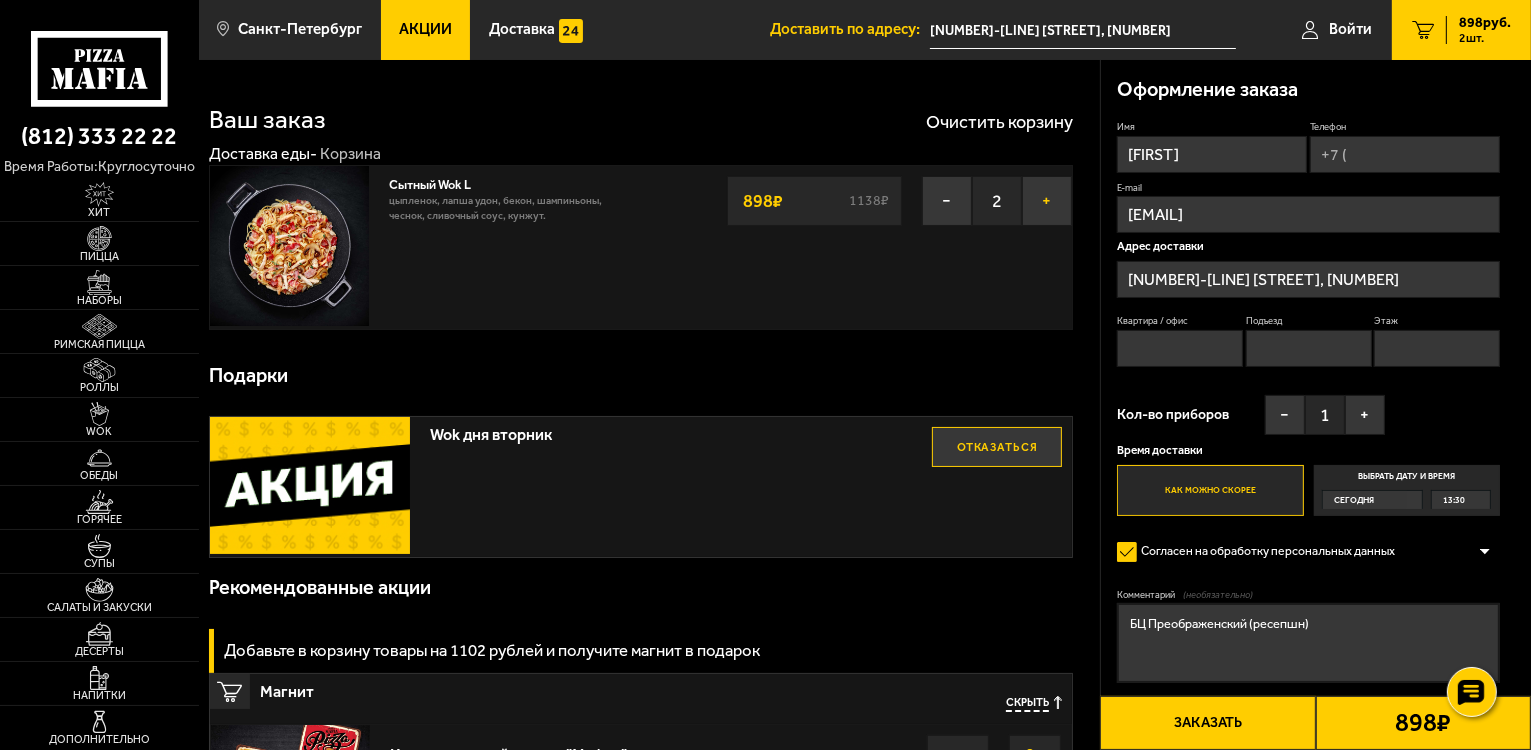 click on "+" at bounding box center (1047, 201) 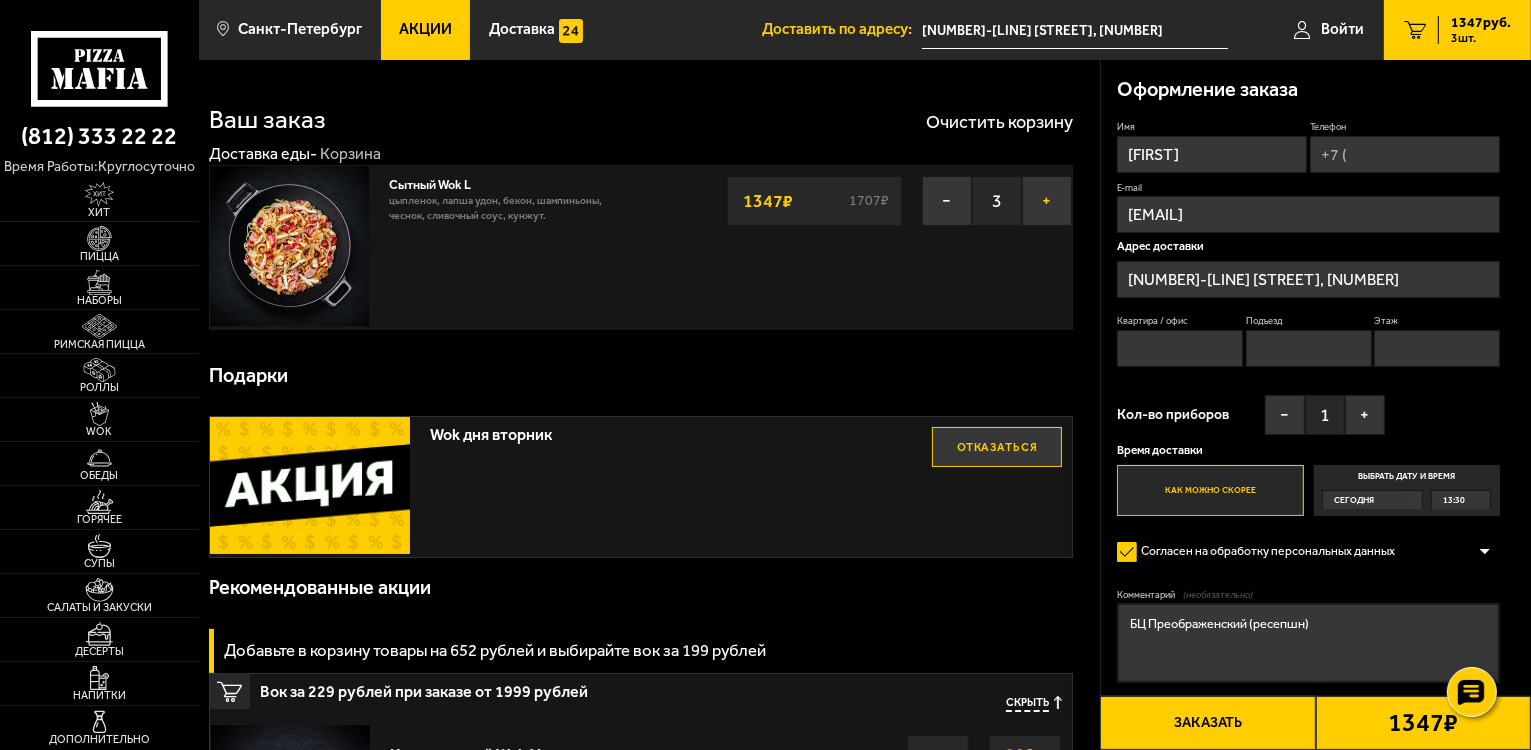 click on "+" at bounding box center (1047, 201) 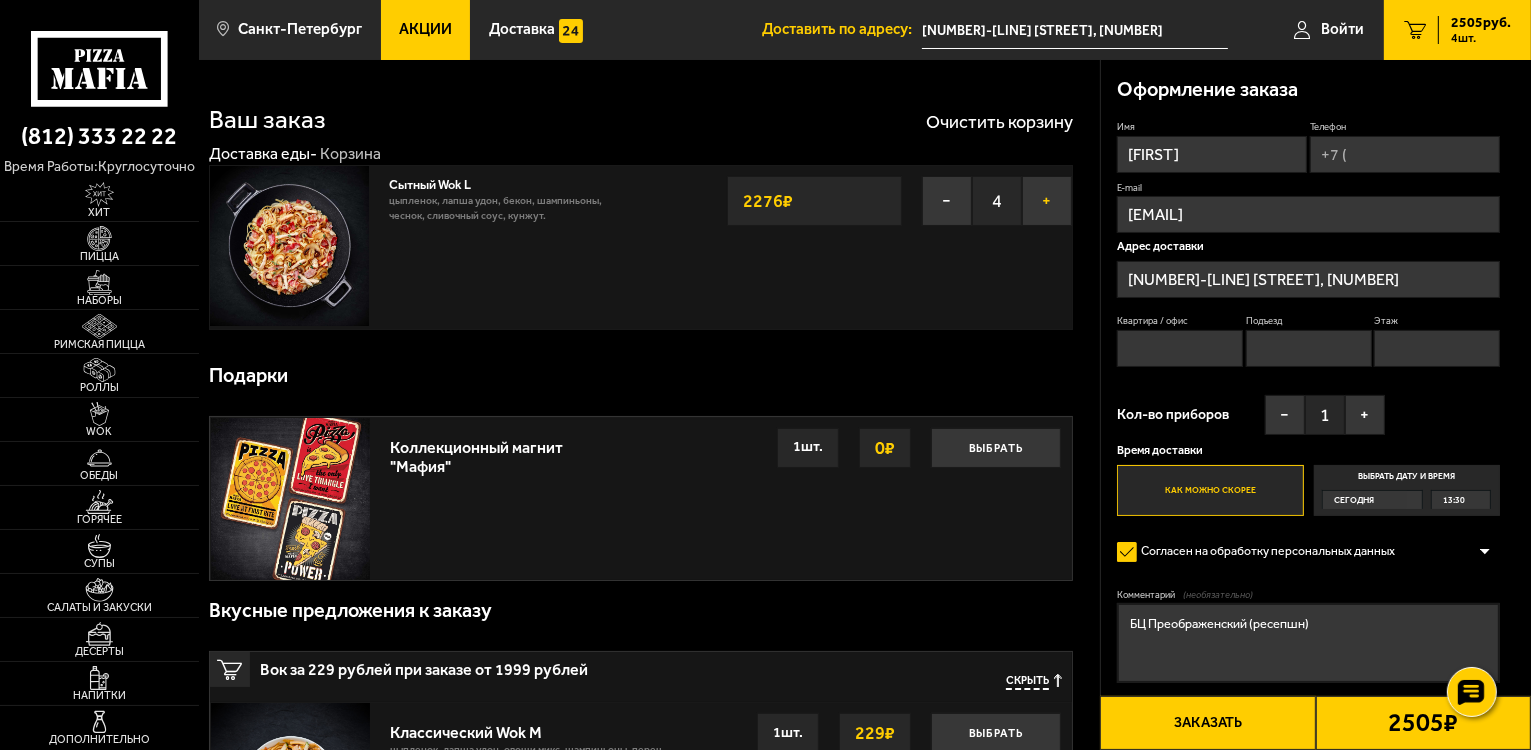 click on "+" at bounding box center [1047, 201] 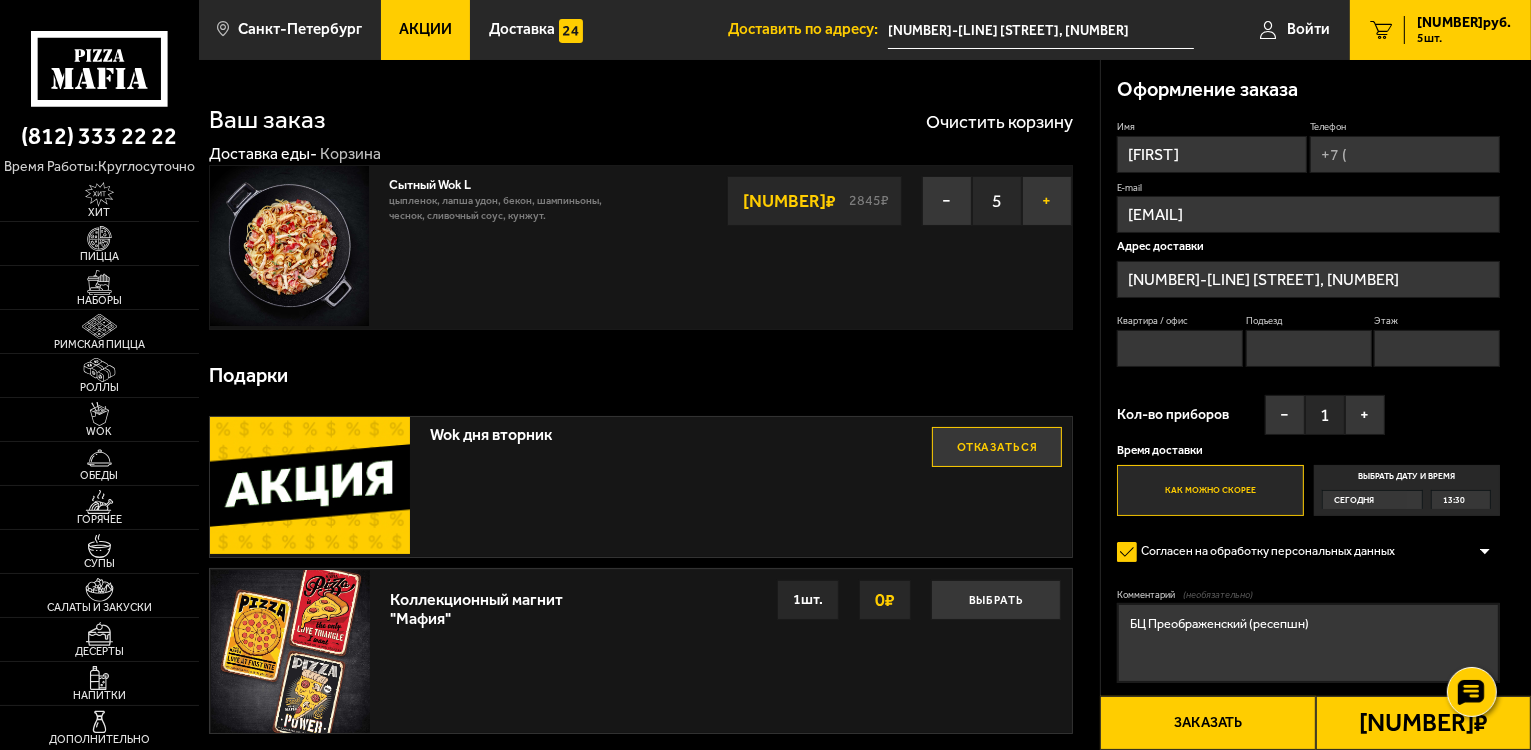 click on "+" at bounding box center (1047, 201) 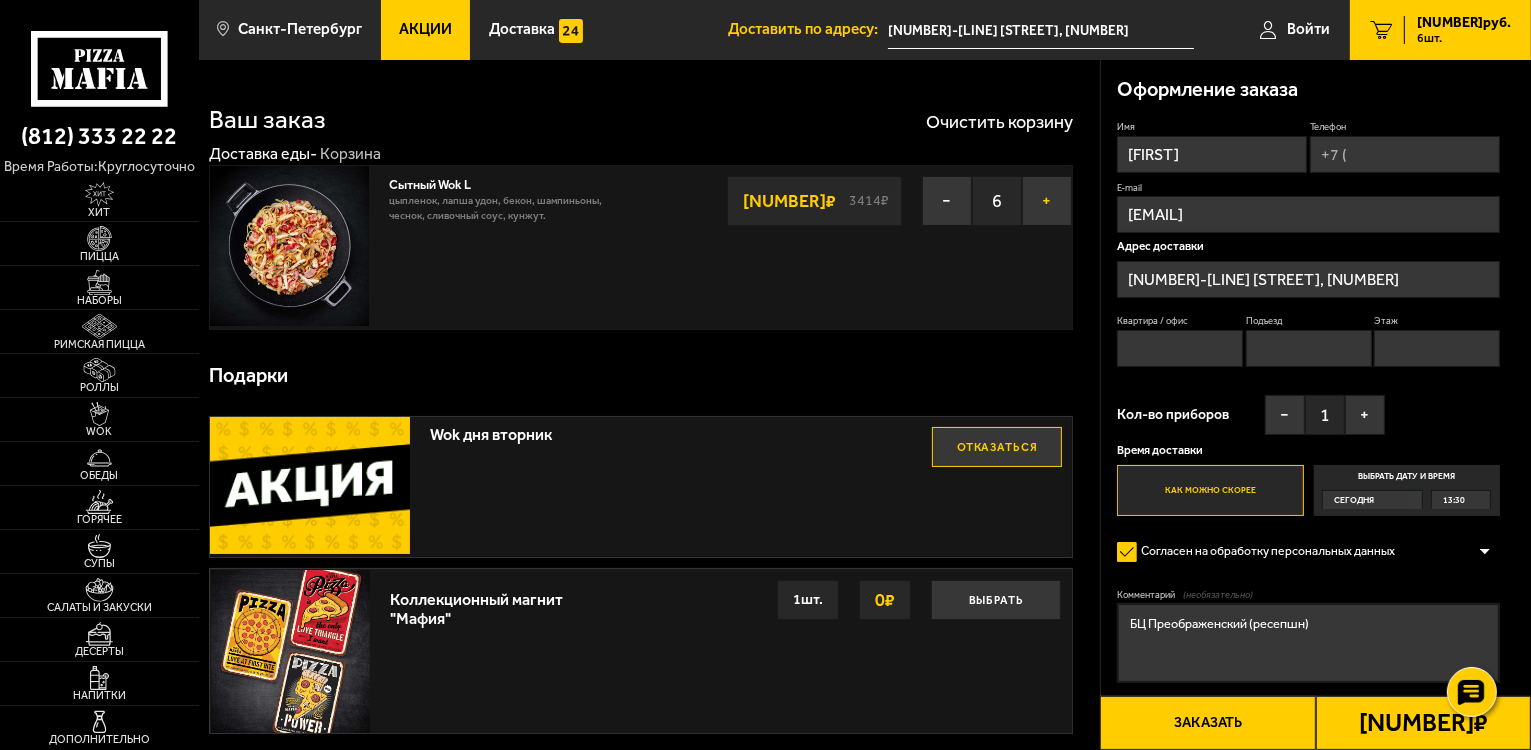 click on "+" at bounding box center (1047, 201) 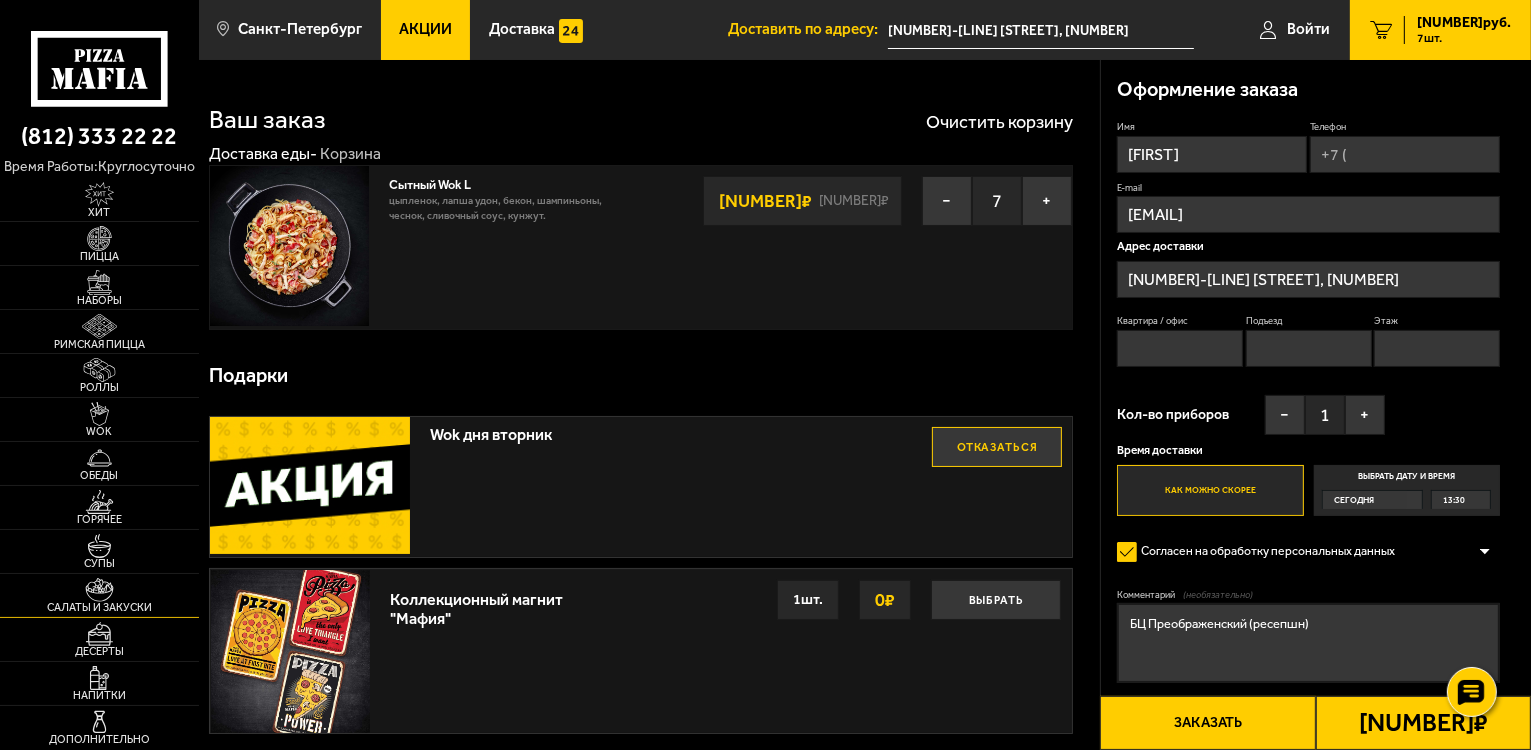 click at bounding box center (99, 590) 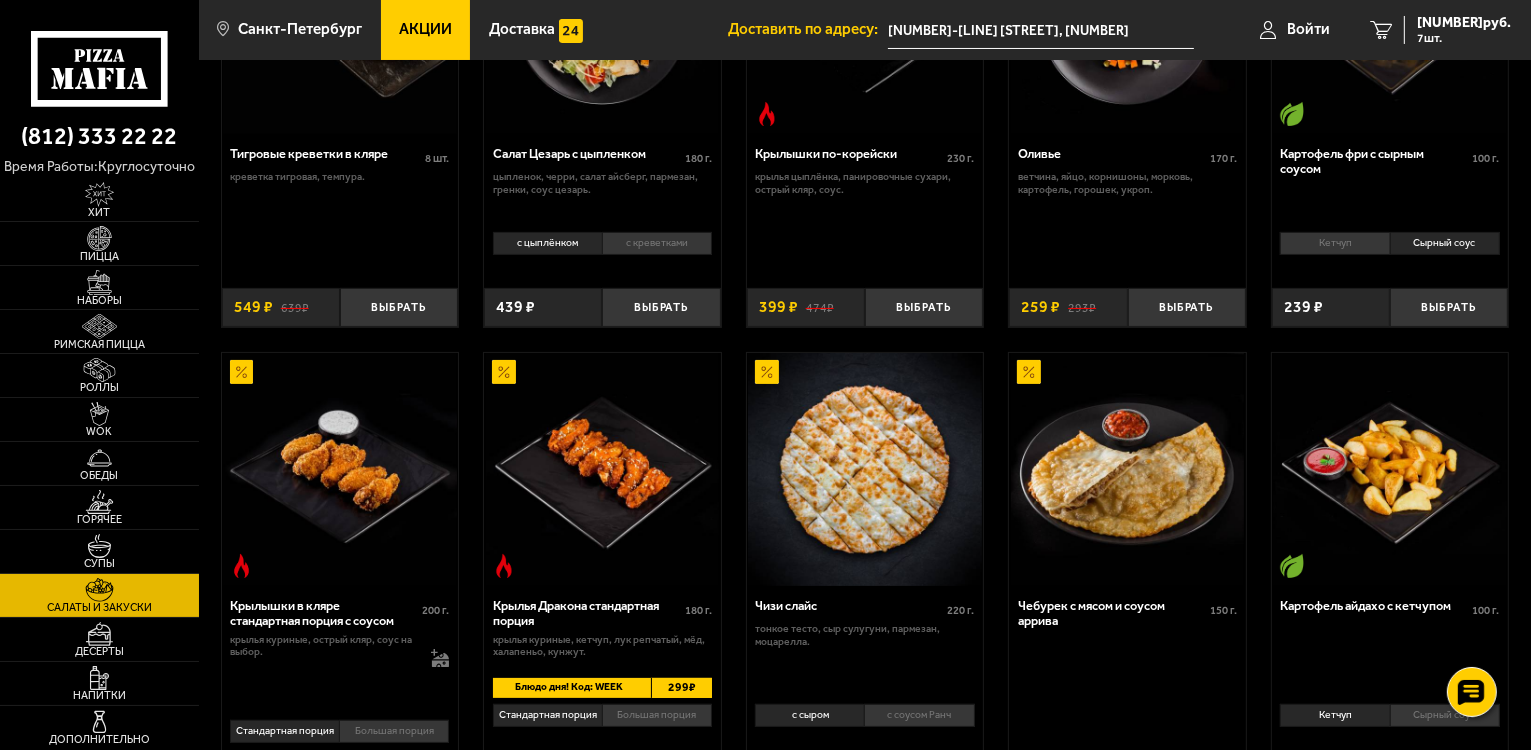 scroll, scrollTop: 0, scrollLeft: 0, axis: both 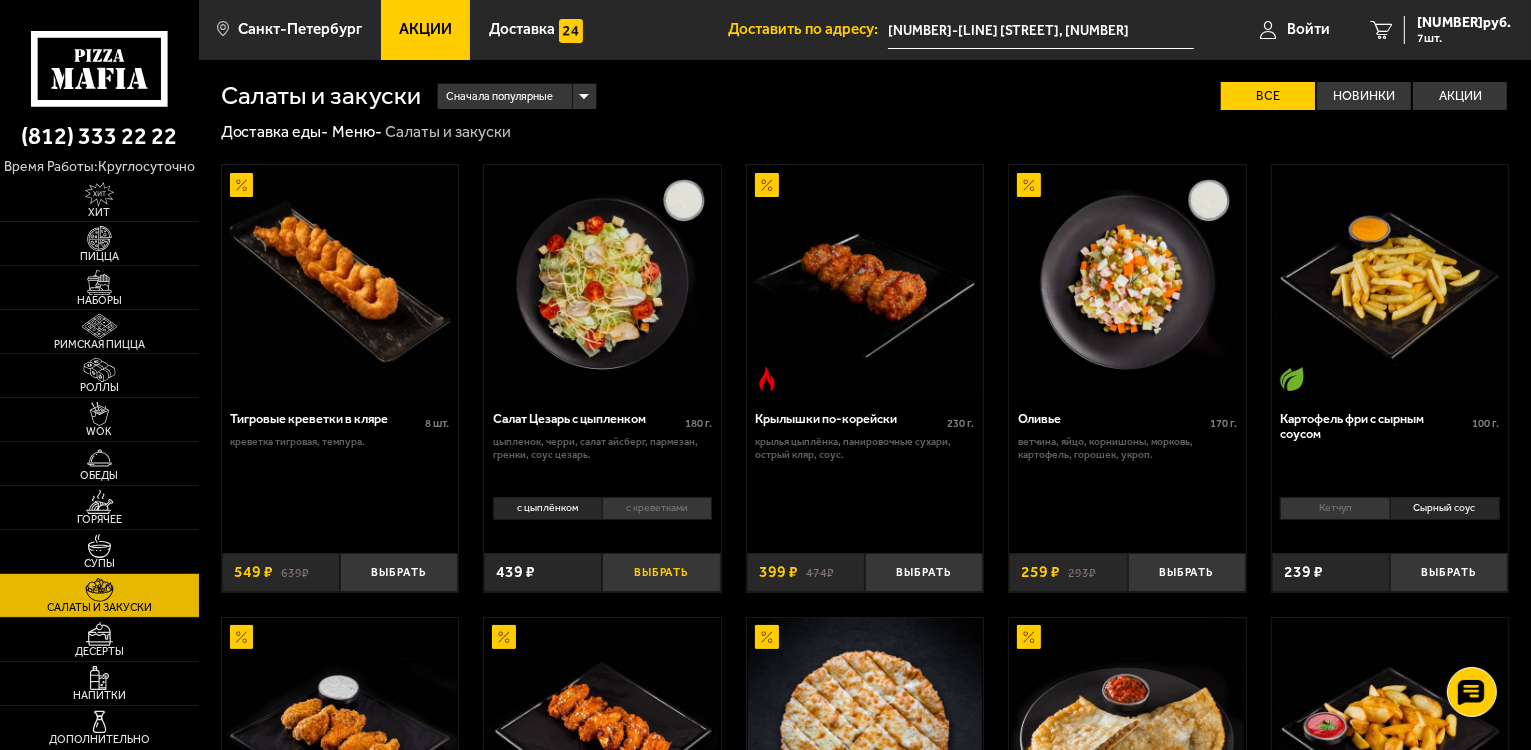 click on "Выбрать" at bounding box center (661, 572) 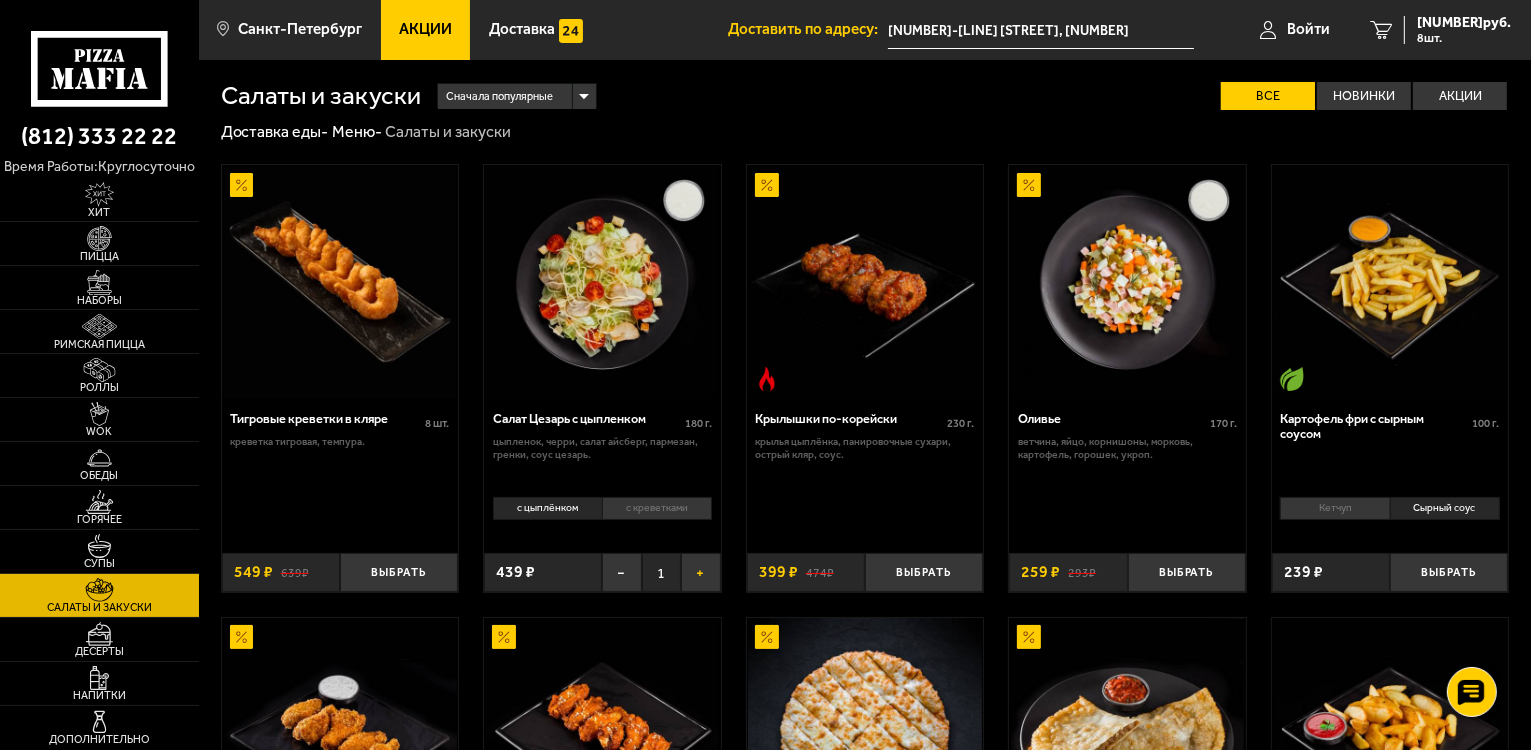 click on "+" at bounding box center [700, 572] 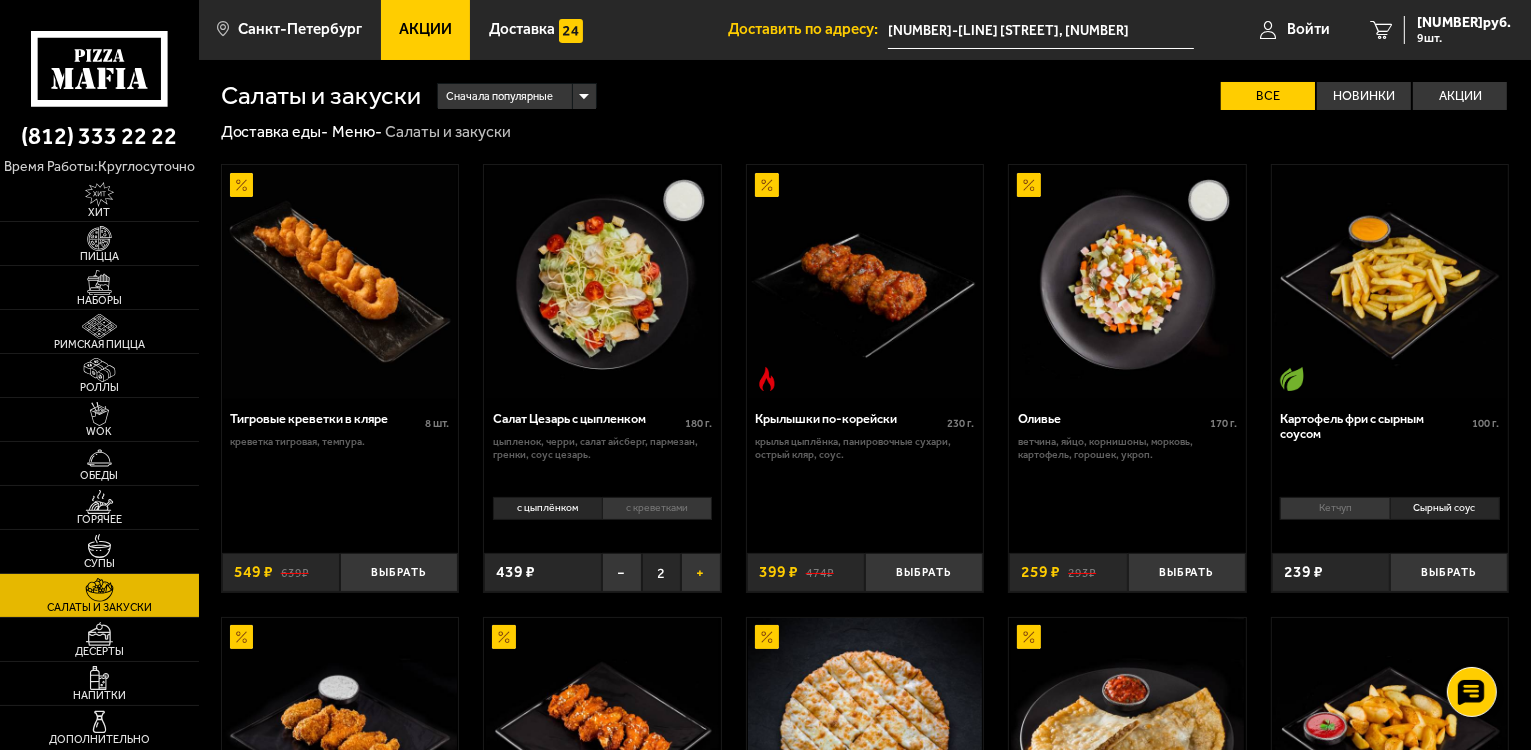 click on "+" at bounding box center [700, 572] 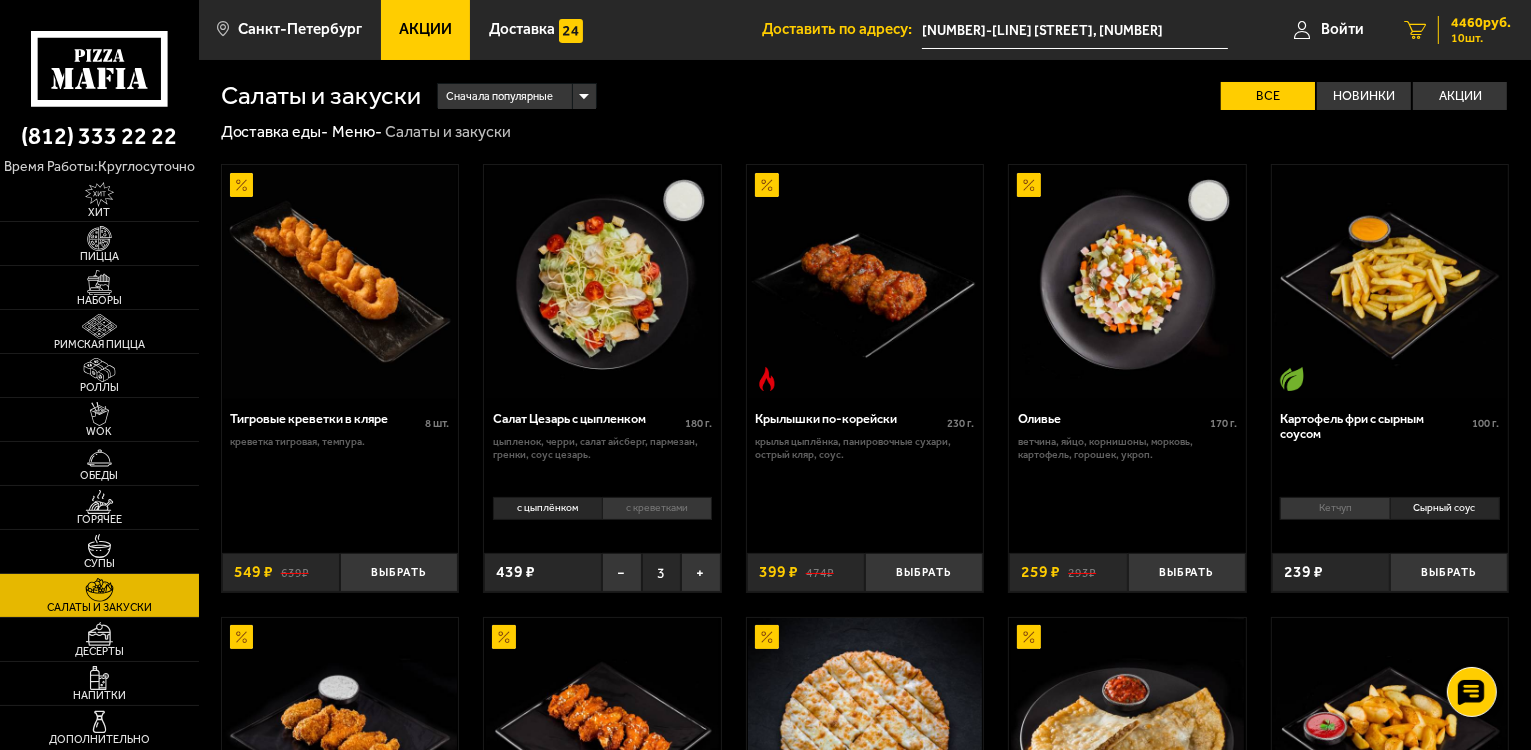 click on "4460  руб." at bounding box center (1481, 23) 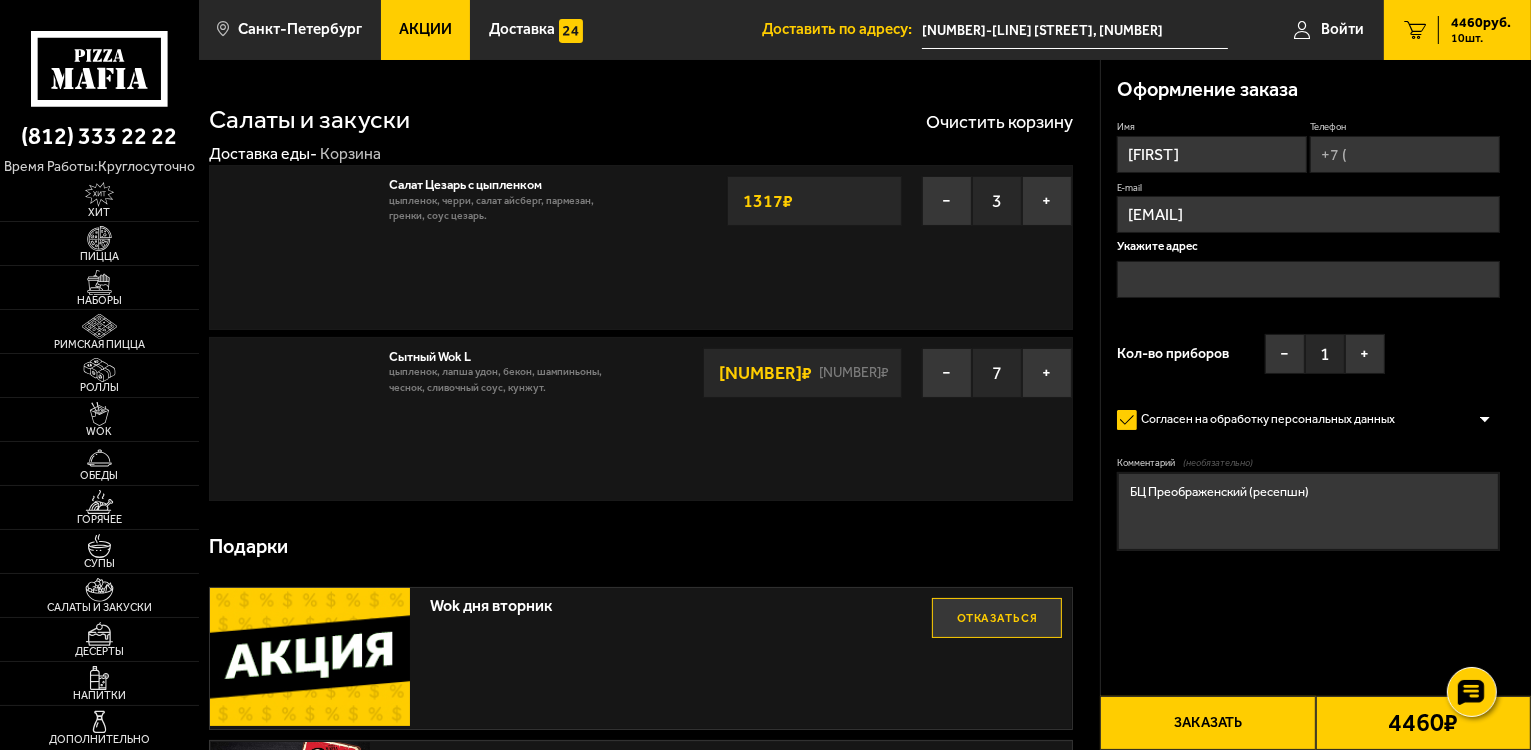 type on "[NUMBER]-[NAME] [NAME], [NUMBER]" 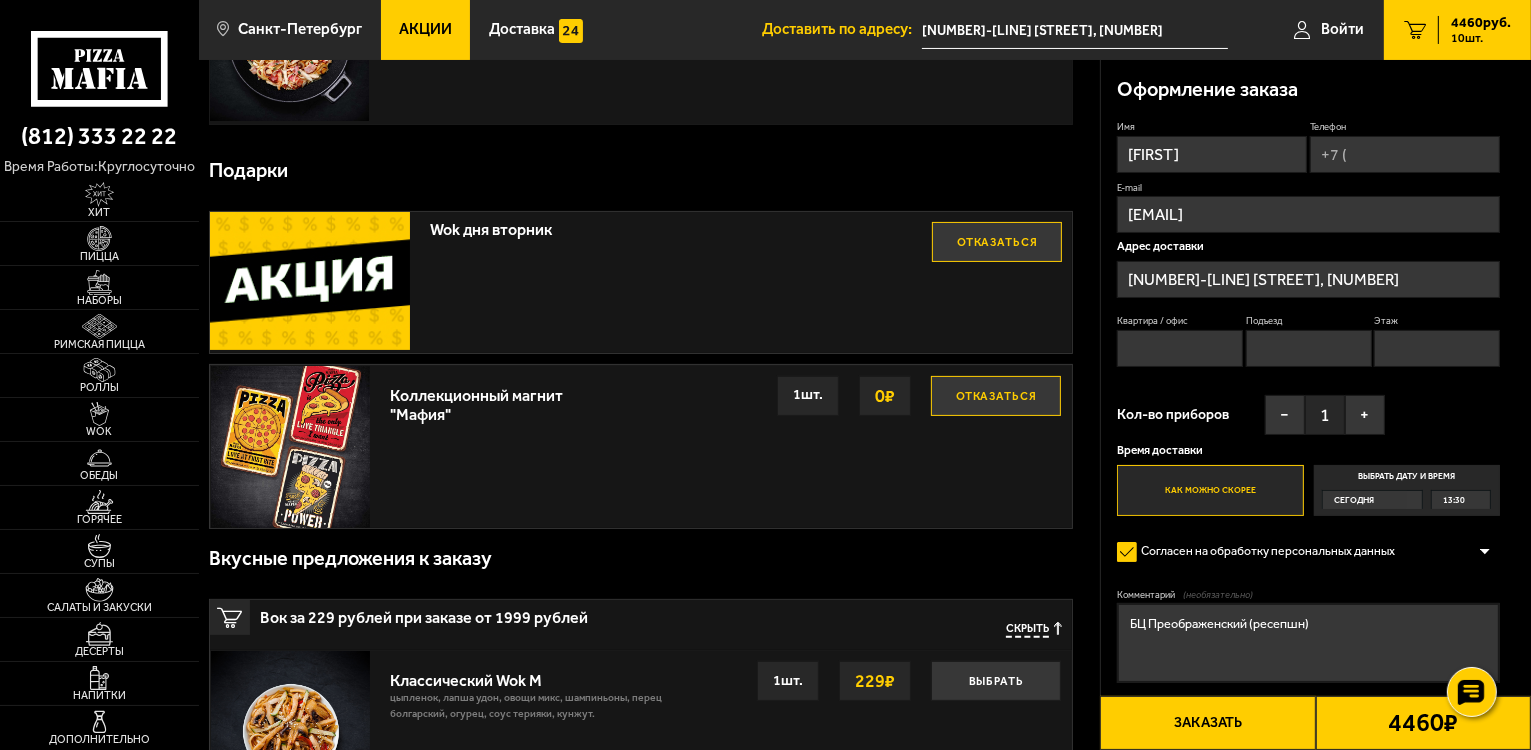 scroll, scrollTop: 0, scrollLeft: 0, axis: both 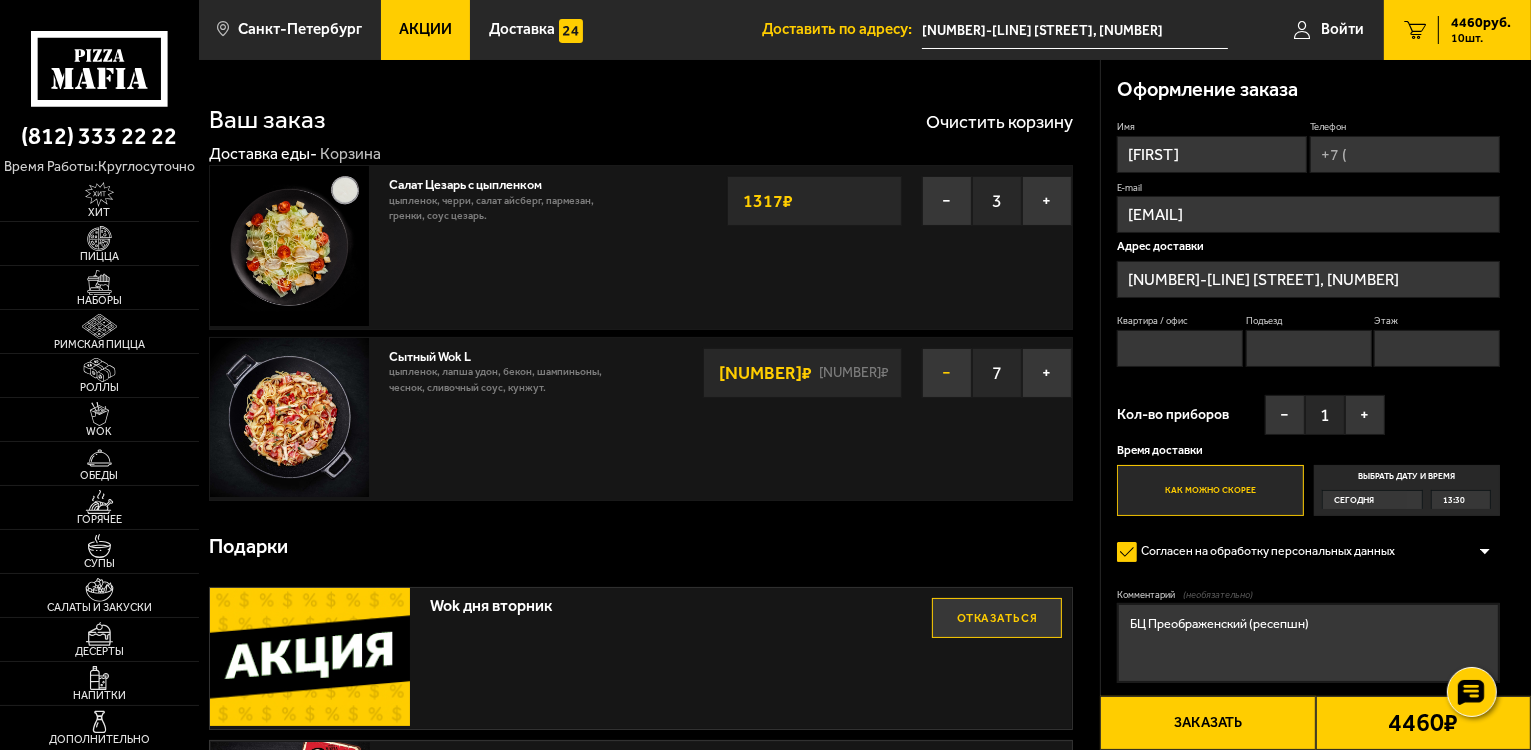 click on "−" at bounding box center (947, 373) 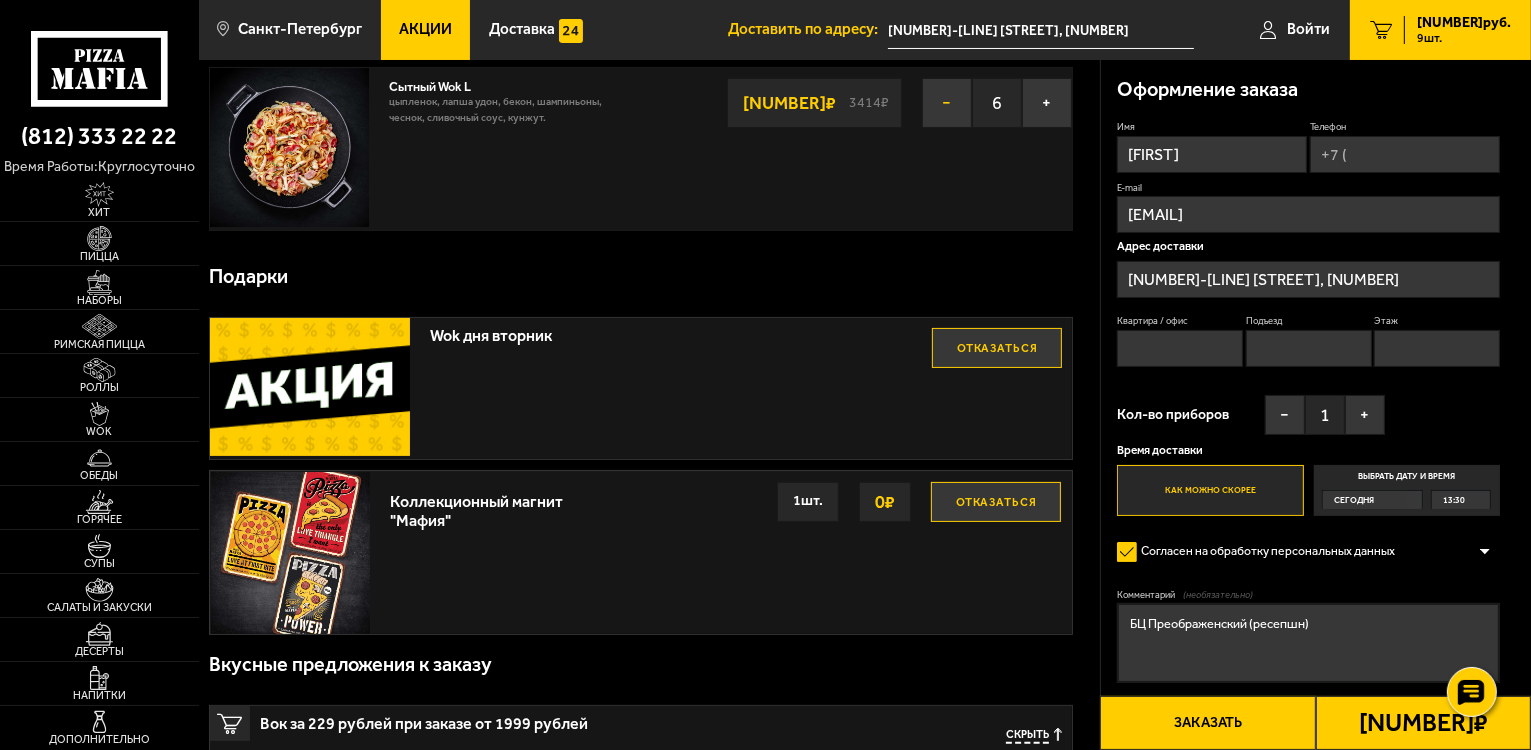 scroll, scrollTop: 200, scrollLeft: 0, axis: vertical 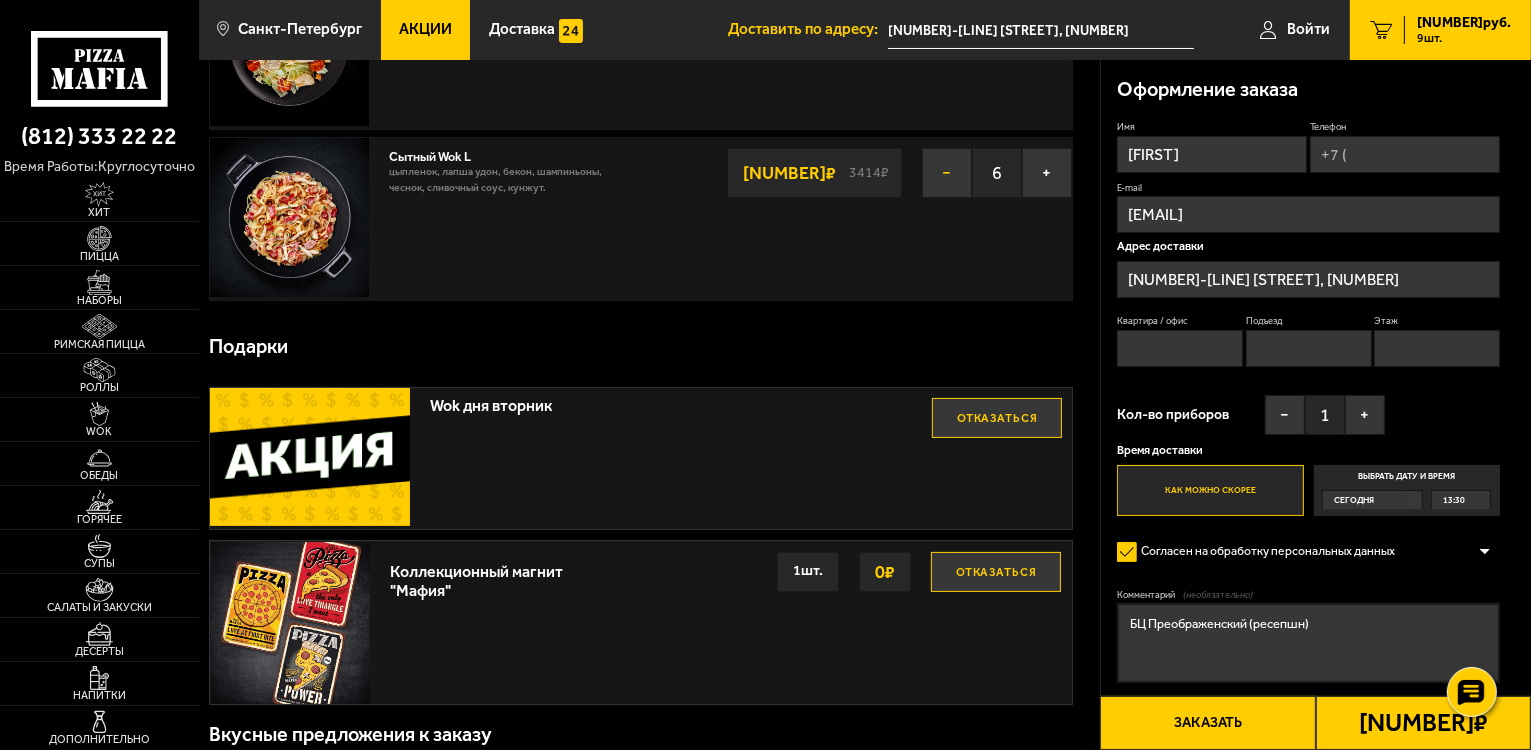 click on "−" at bounding box center [947, 173] 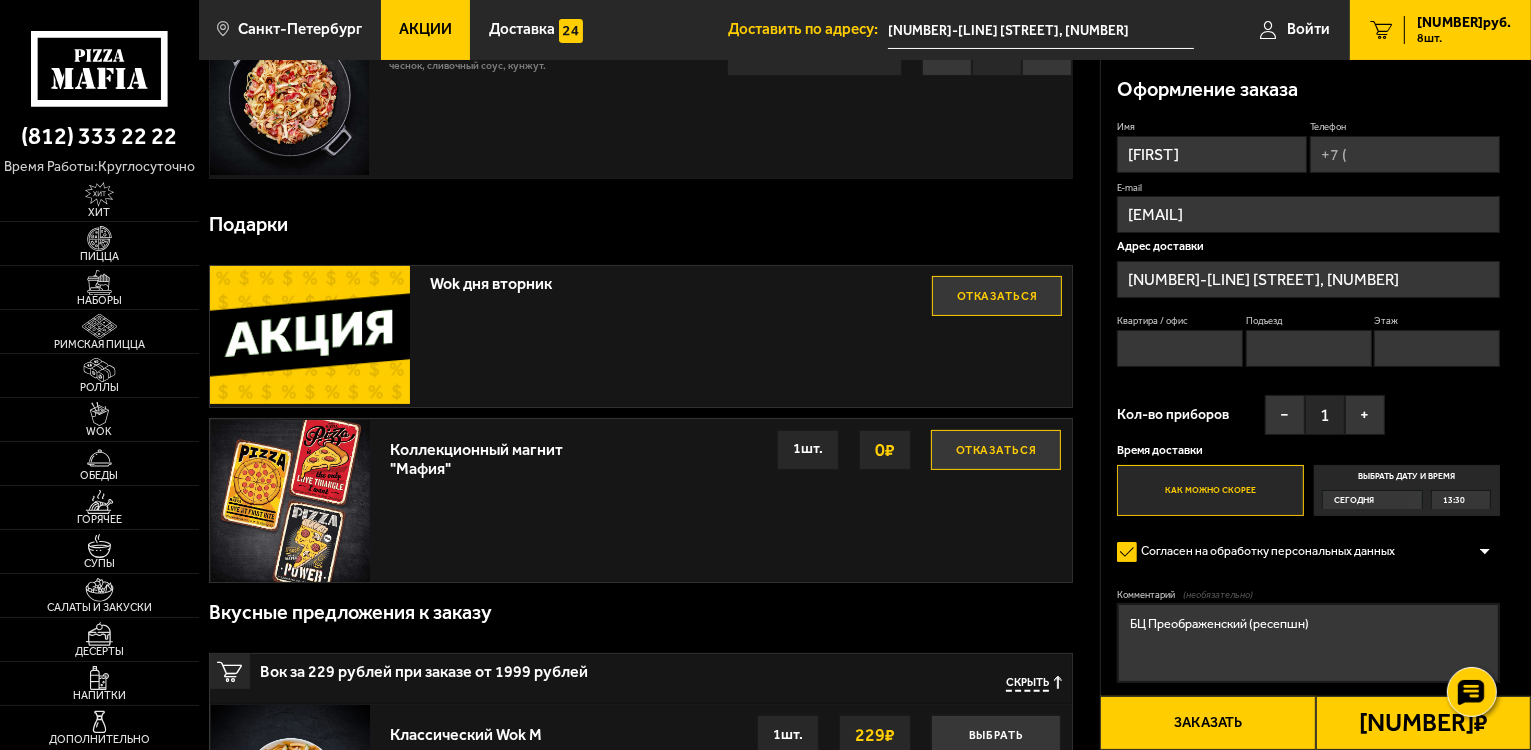 scroll, scrollTop: 300, scrollLeft: 0, axis: vertical 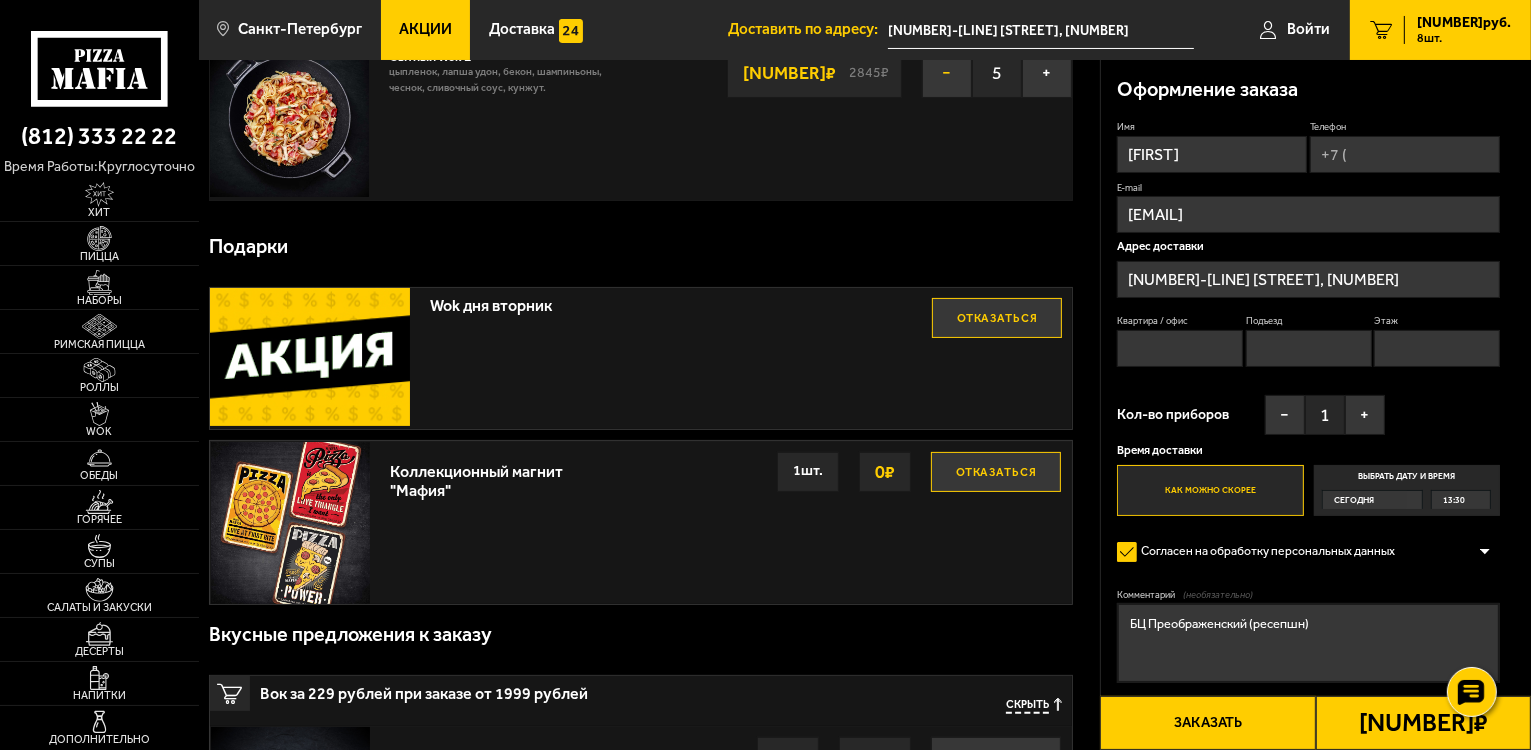 click on "−" at bounding box center [947, 73] 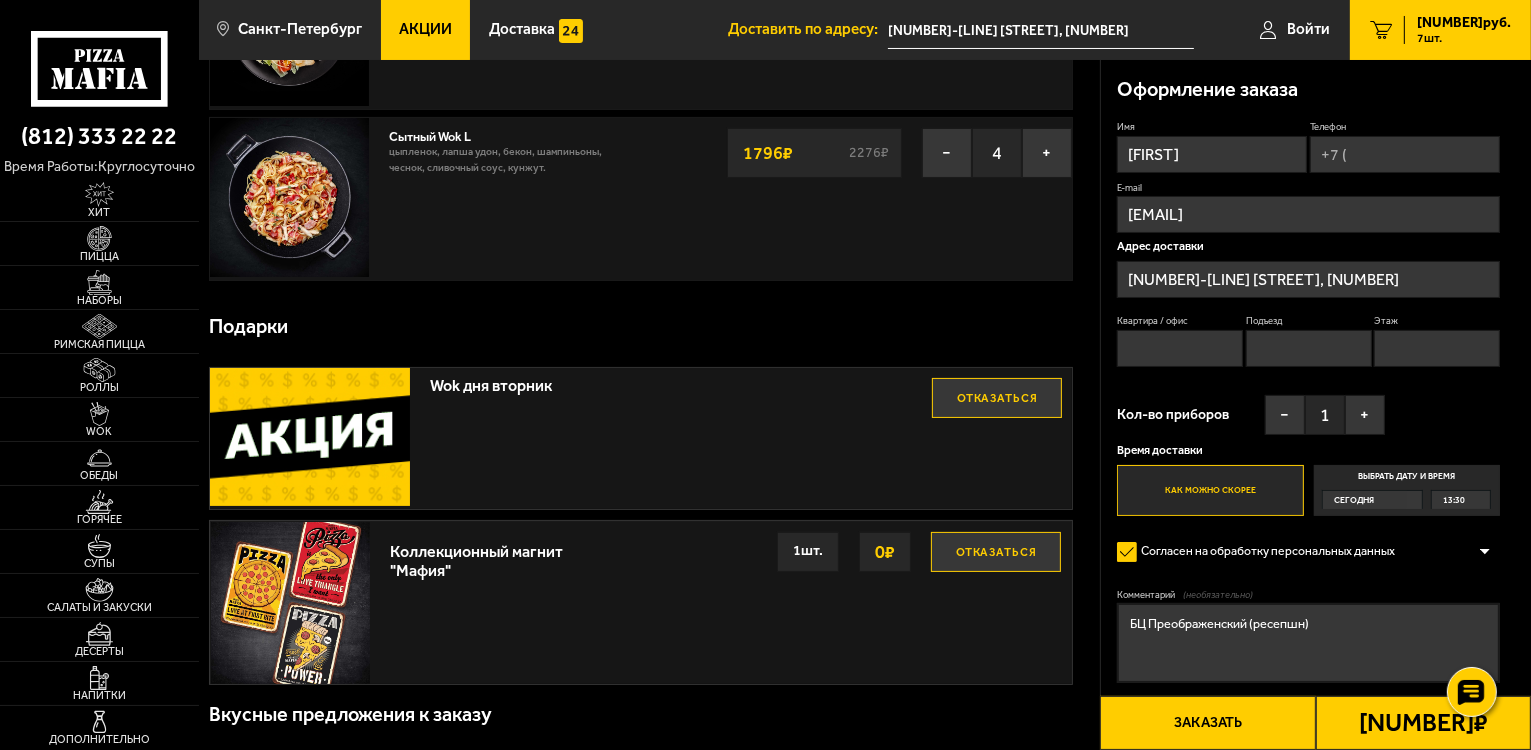 scroll, scrollTop: 200, scrollLeft: 0, axis: vertical 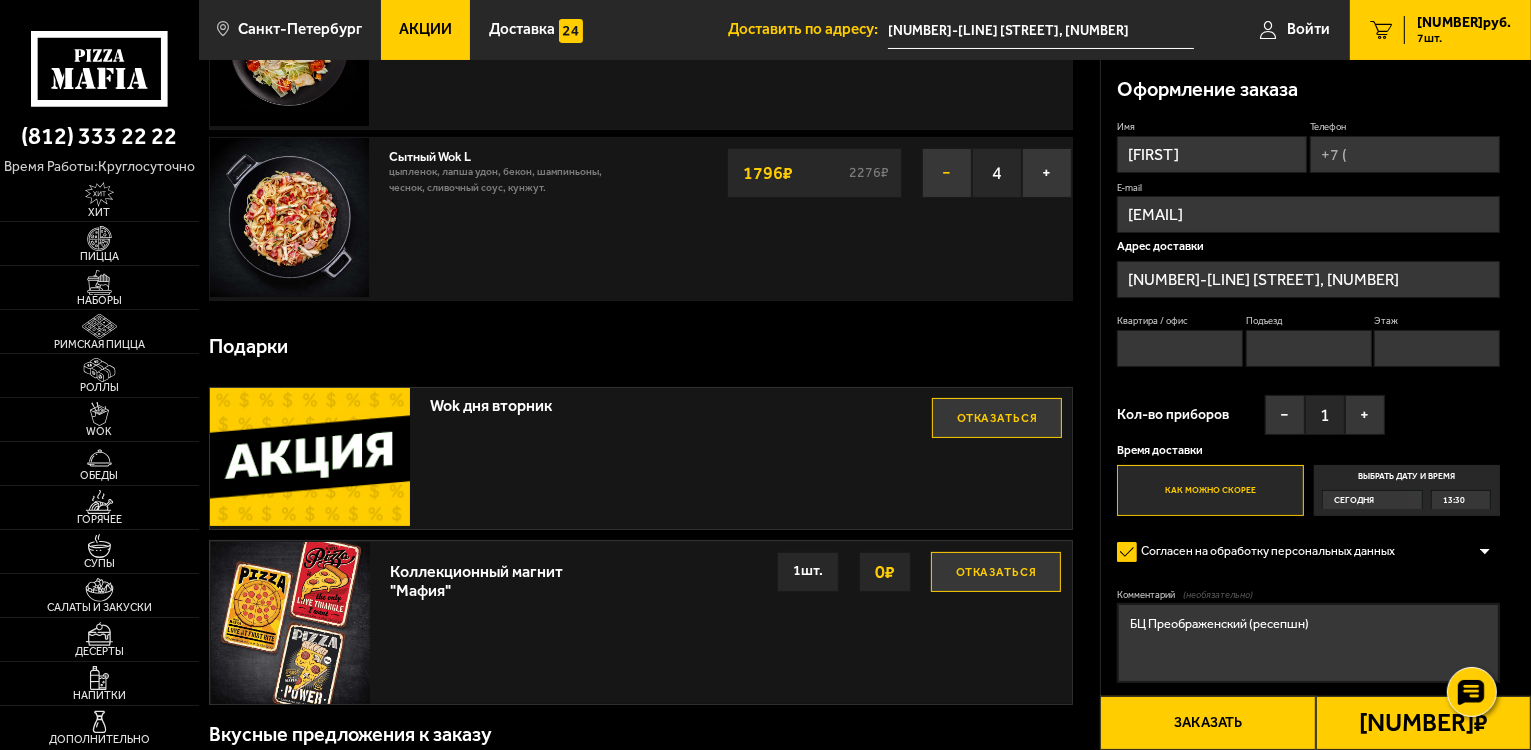 click on "−" at bounding box center [947, 173] 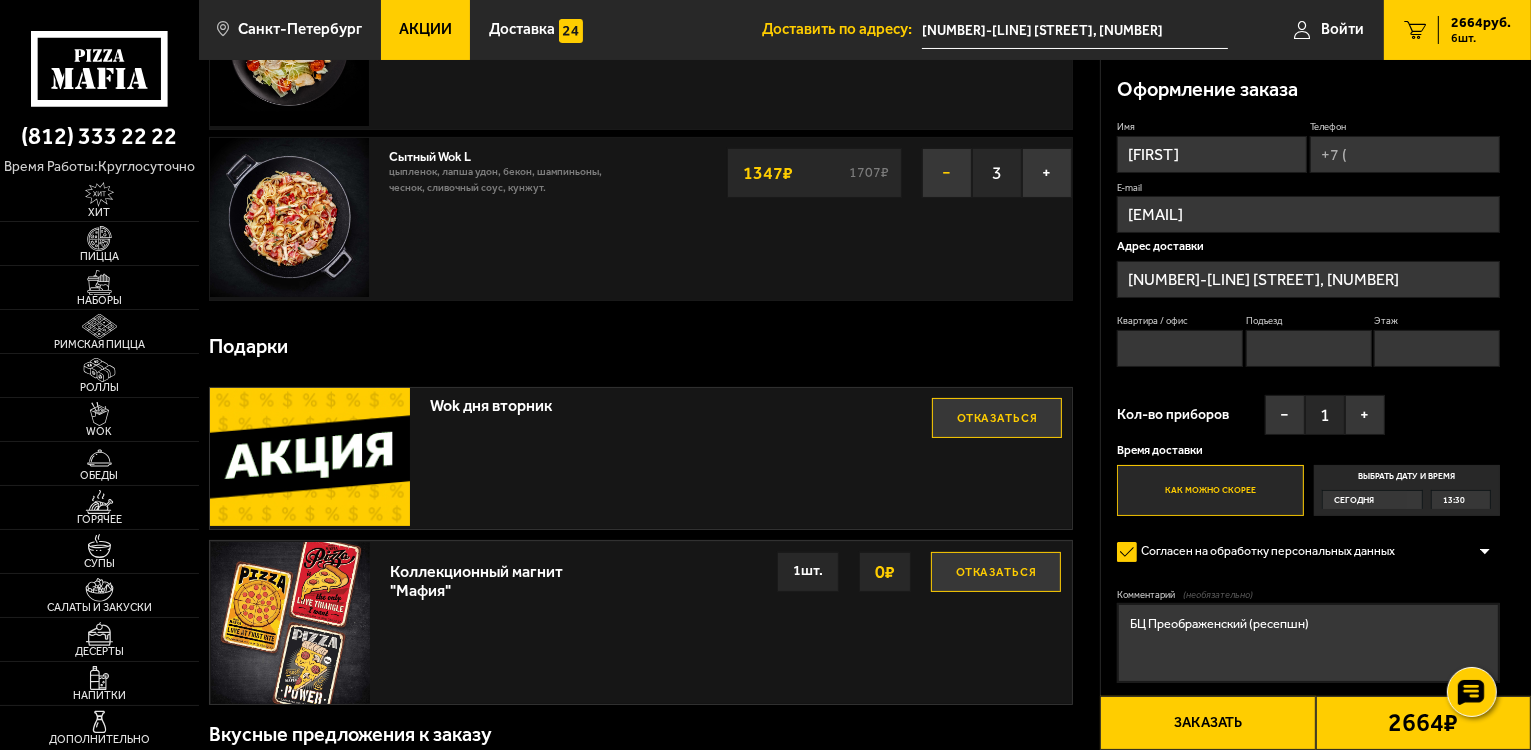 click on "−" at bounding box center (947, 173) 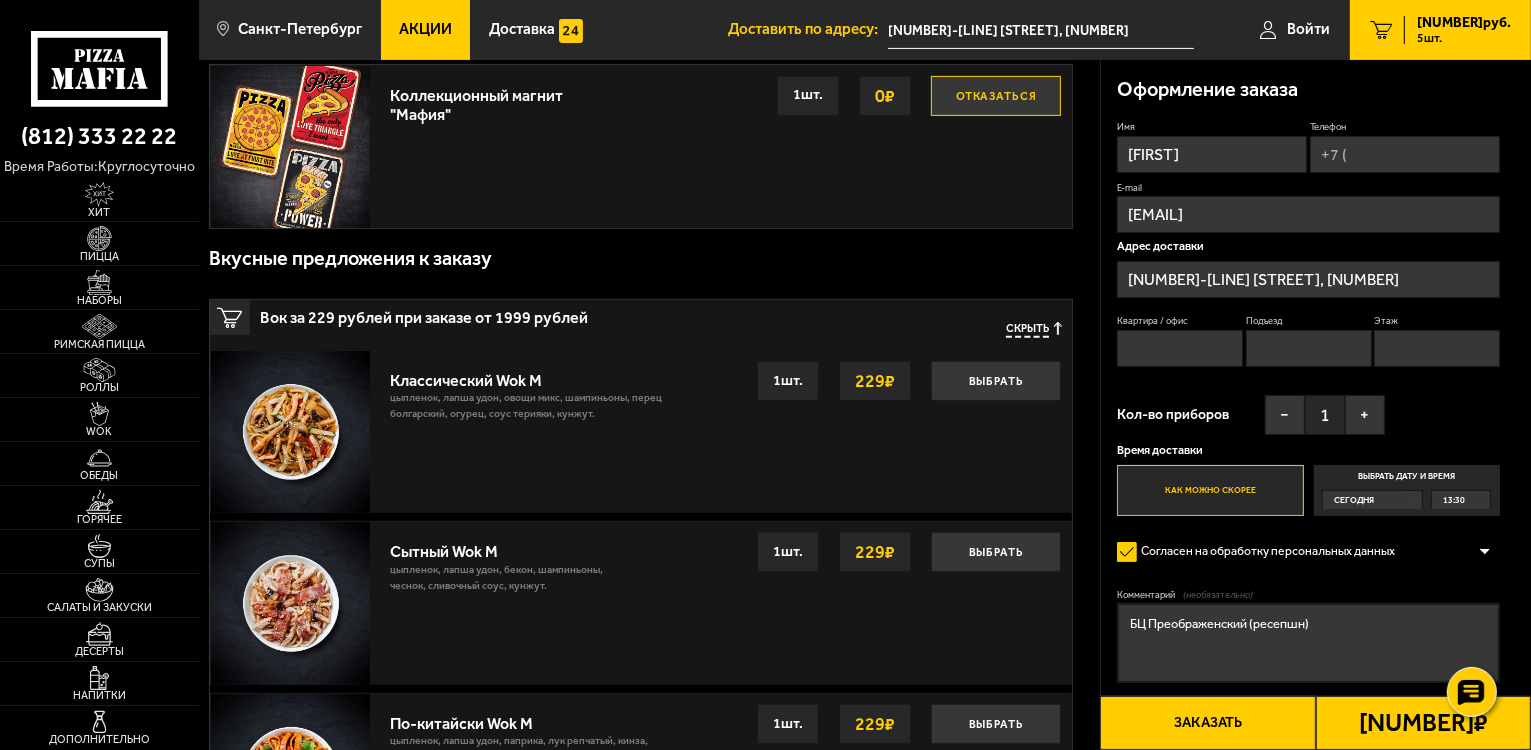 scroll, scrollTop: 700, scrollLeft: 0, axis: vertical 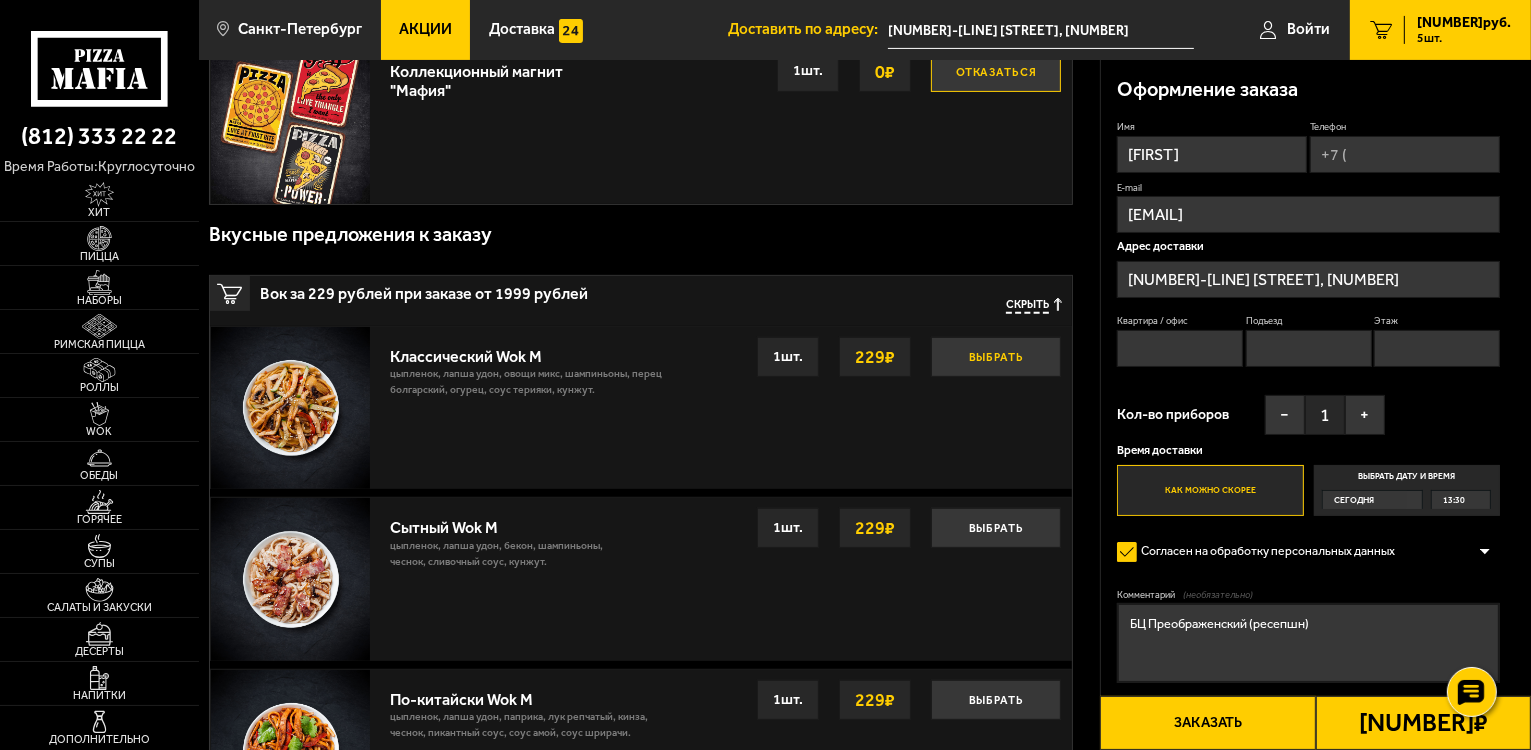 click on "Выбрать" at bounding box center (996, 357) 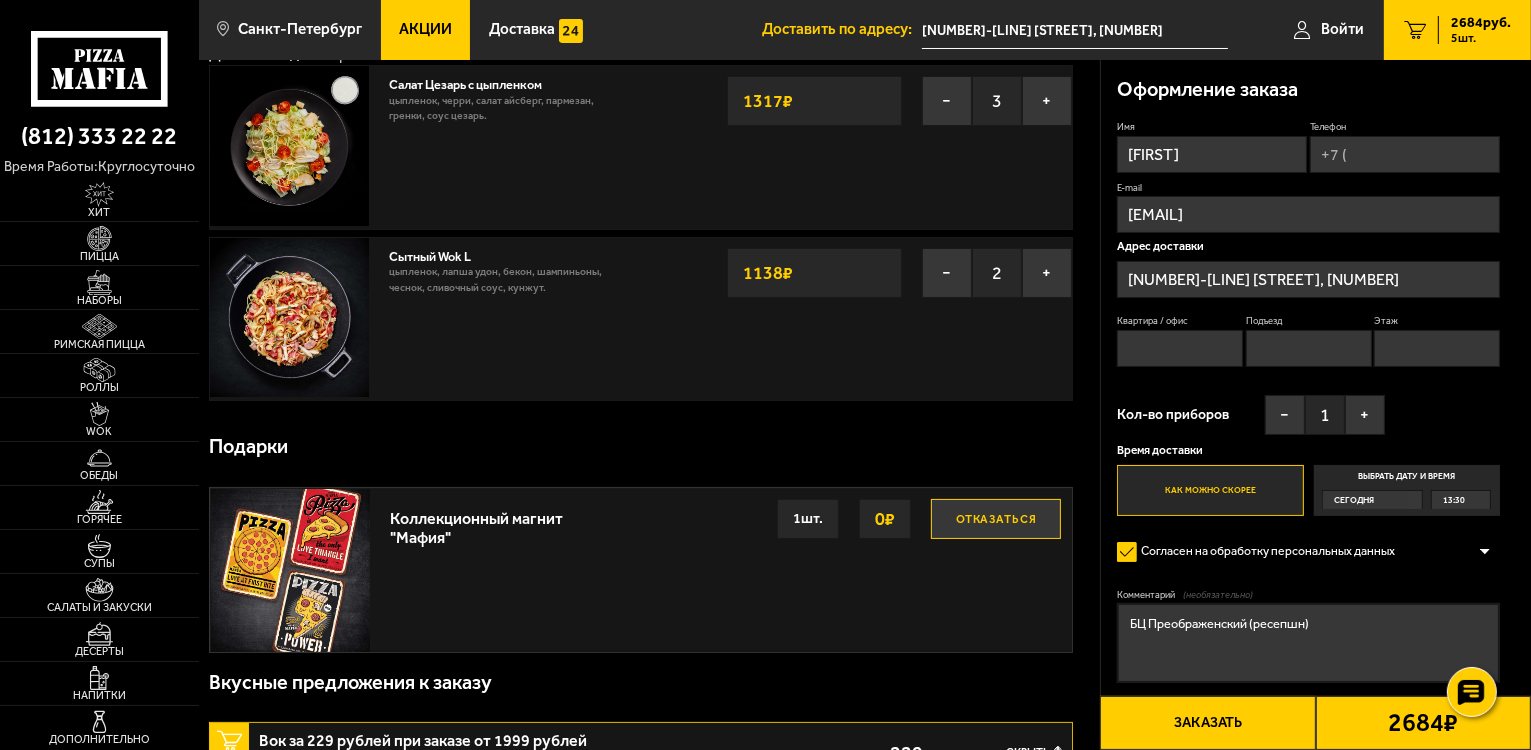 scroll, scrollTop: 0, scrollLeft: 0, axis: both 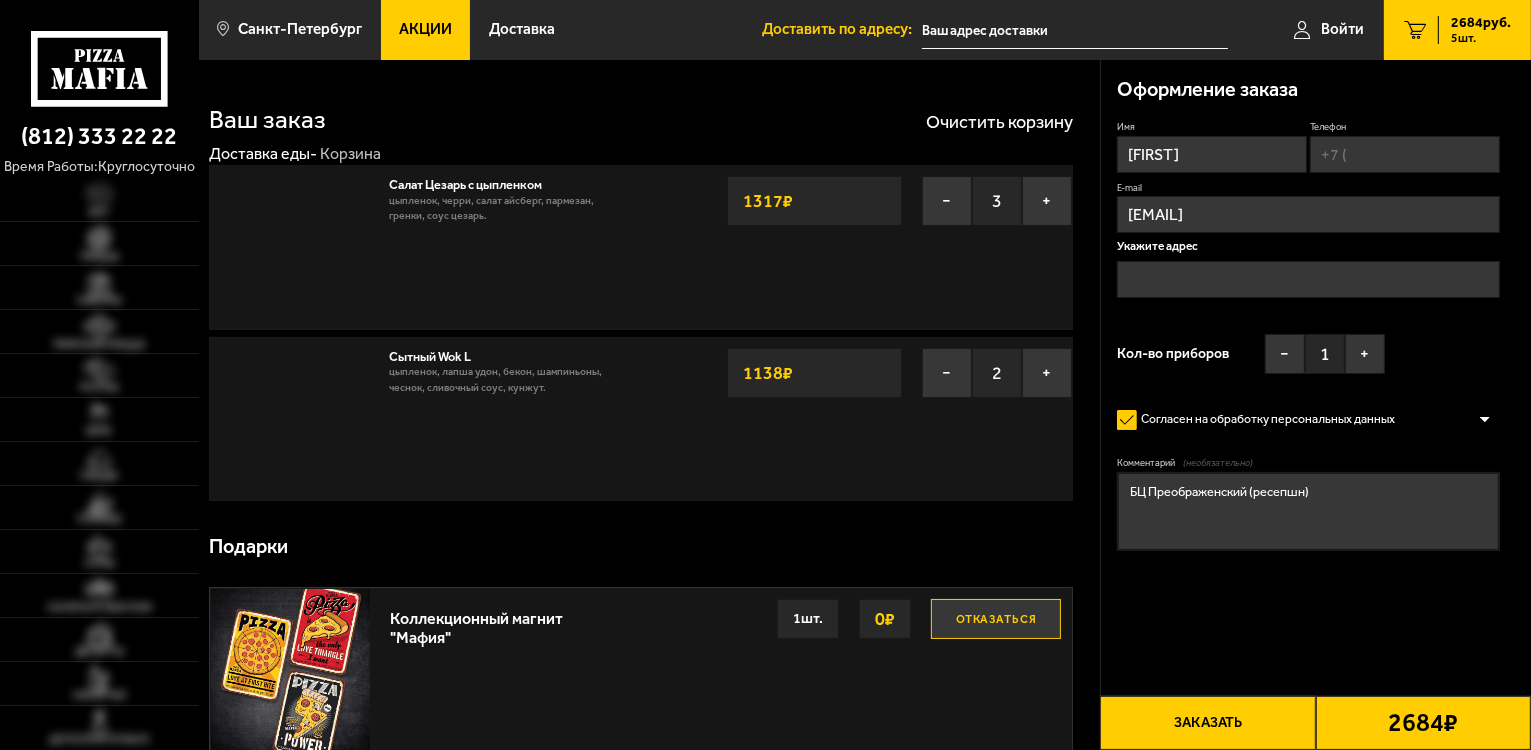 type on "[STREET], [NUMBER]" 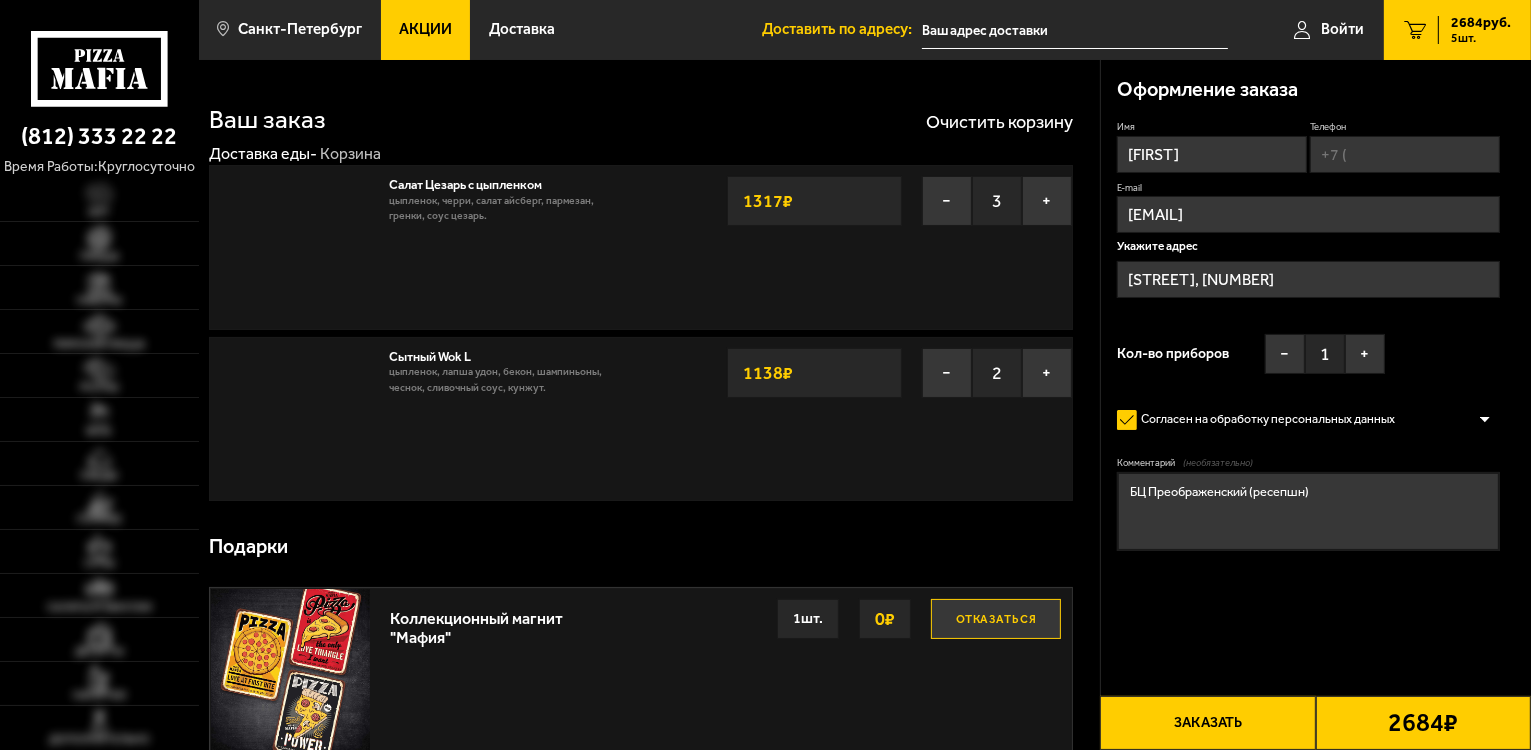 type on "[STREET], [NUMBER]" 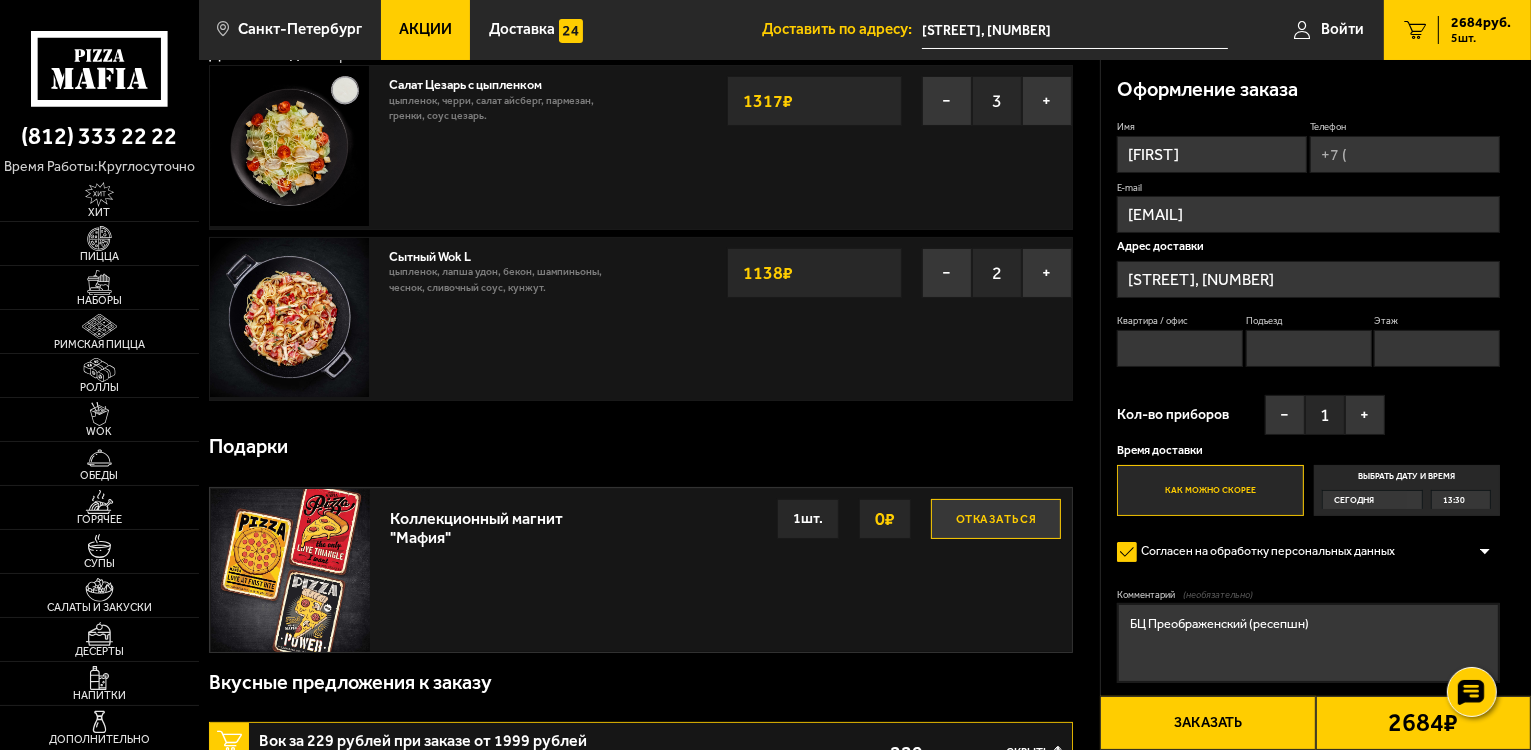 scroll, scrollTop: 200, scrollLeft: 0, axis: vertical 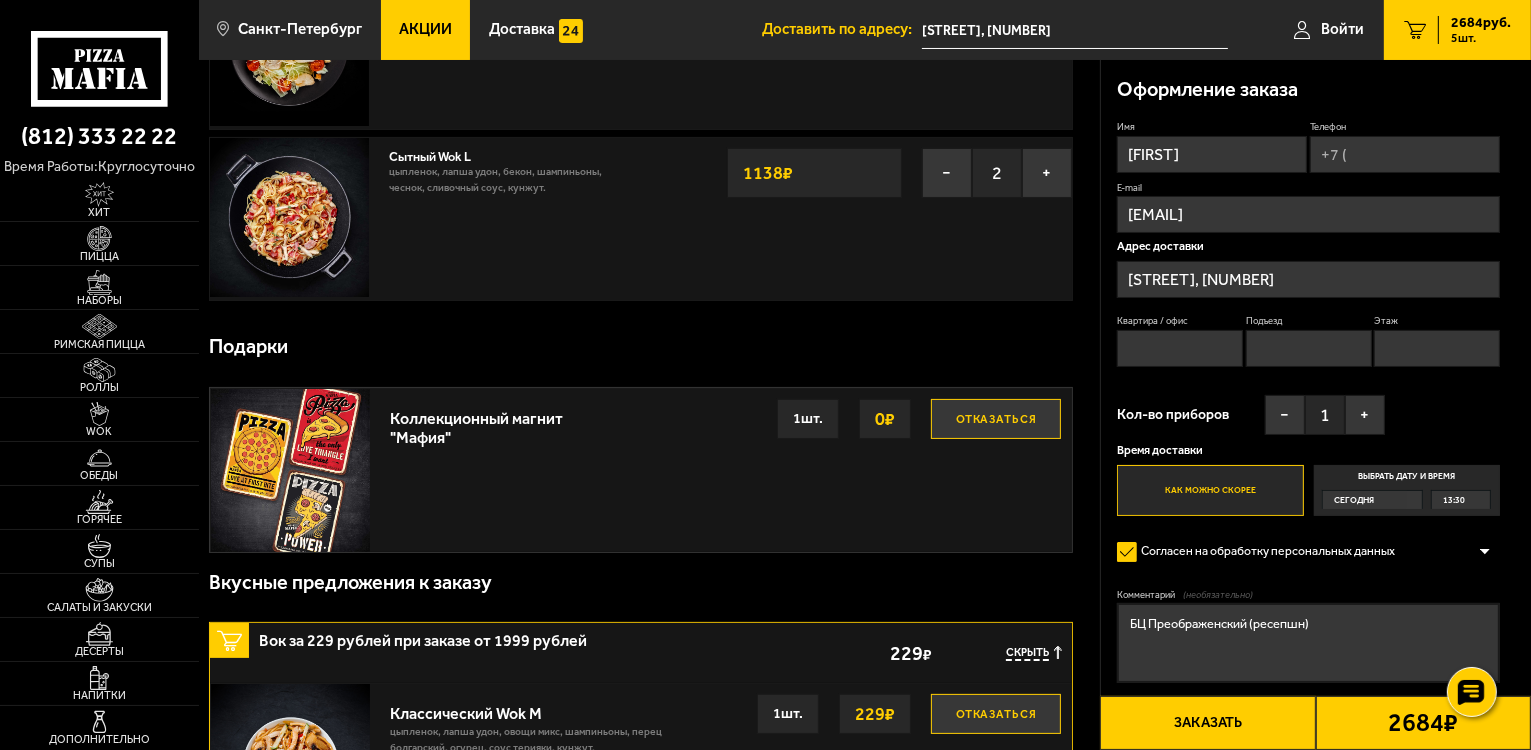 click on "2684  руб." at bounding box center [1481, 23] 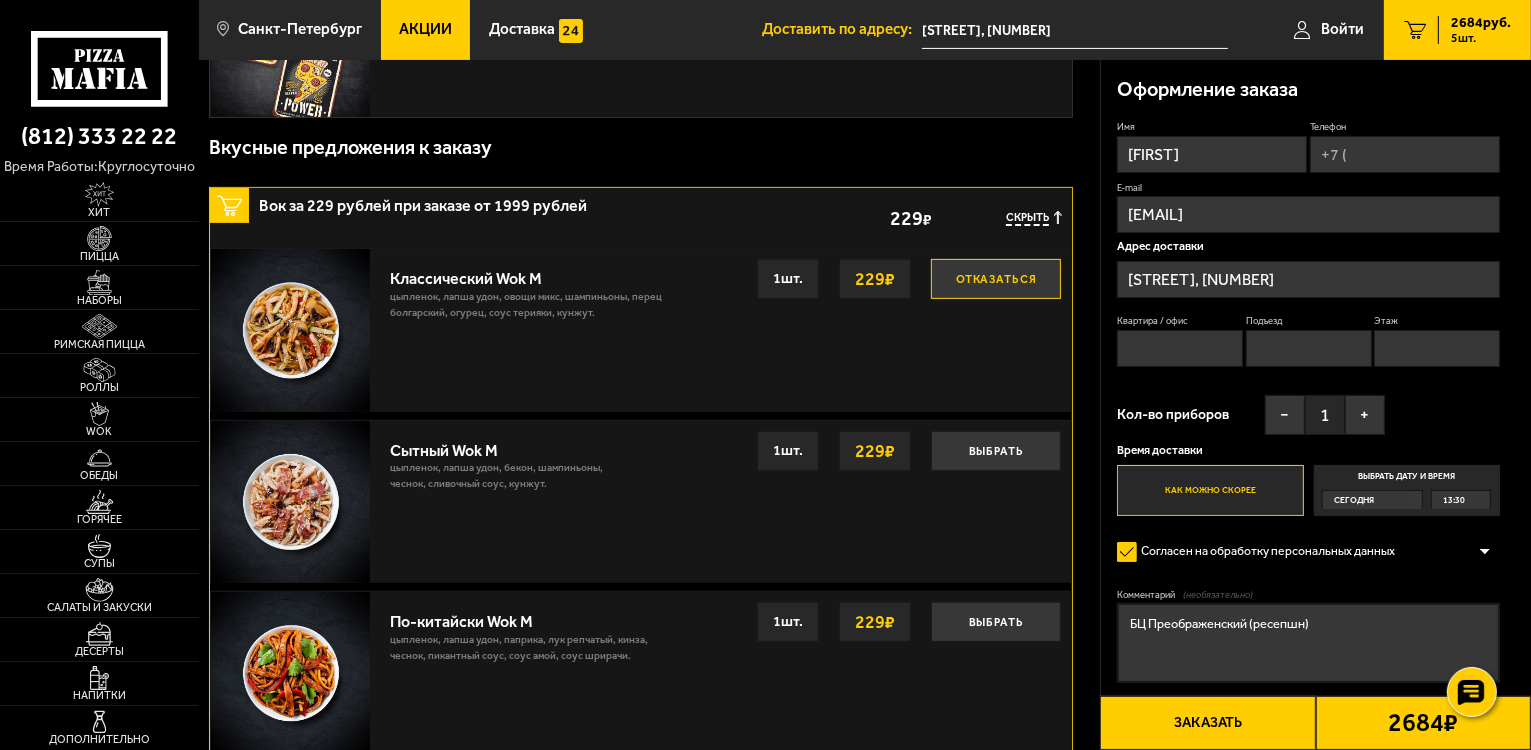 scroll, scrollTop: 542, scrollLeft: 0, axis: vertical 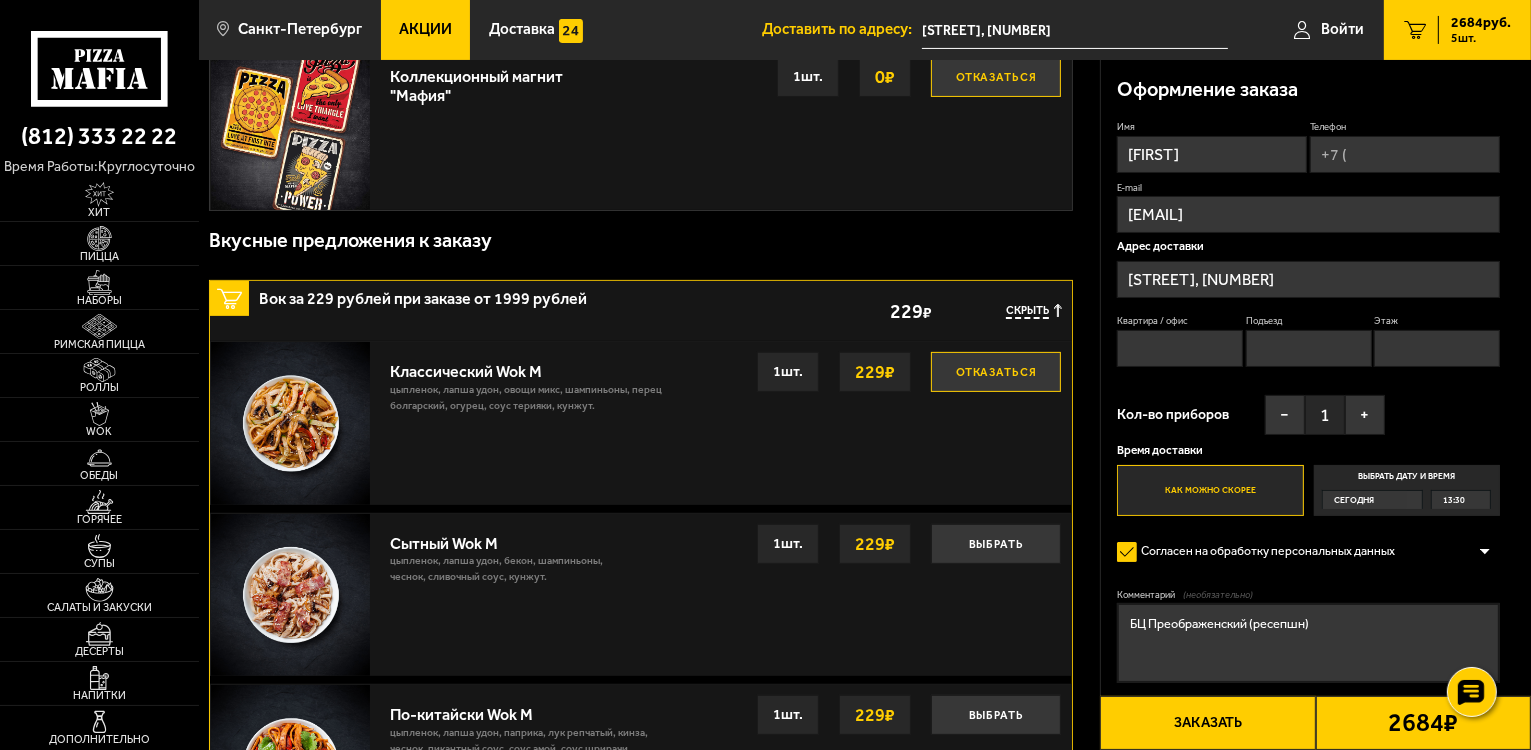 click on "цыпленок, лапша удон, овощи микс, шампиньоны, перец болгарский, огурец, соус терияки, кунжут." at bounding box center [529, 403] 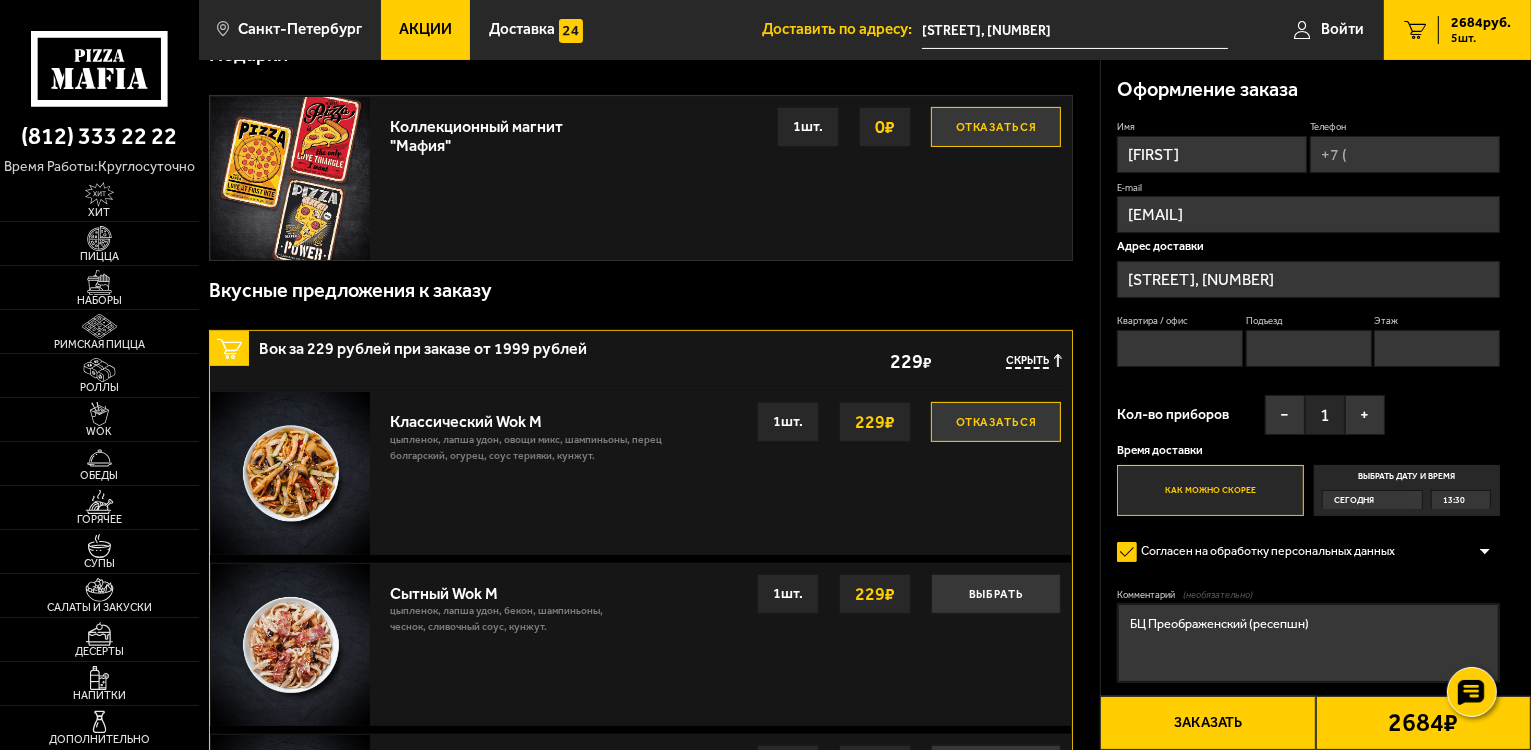 scroll, scrollTop: 600, scrollLeft: 0, axis: vertical 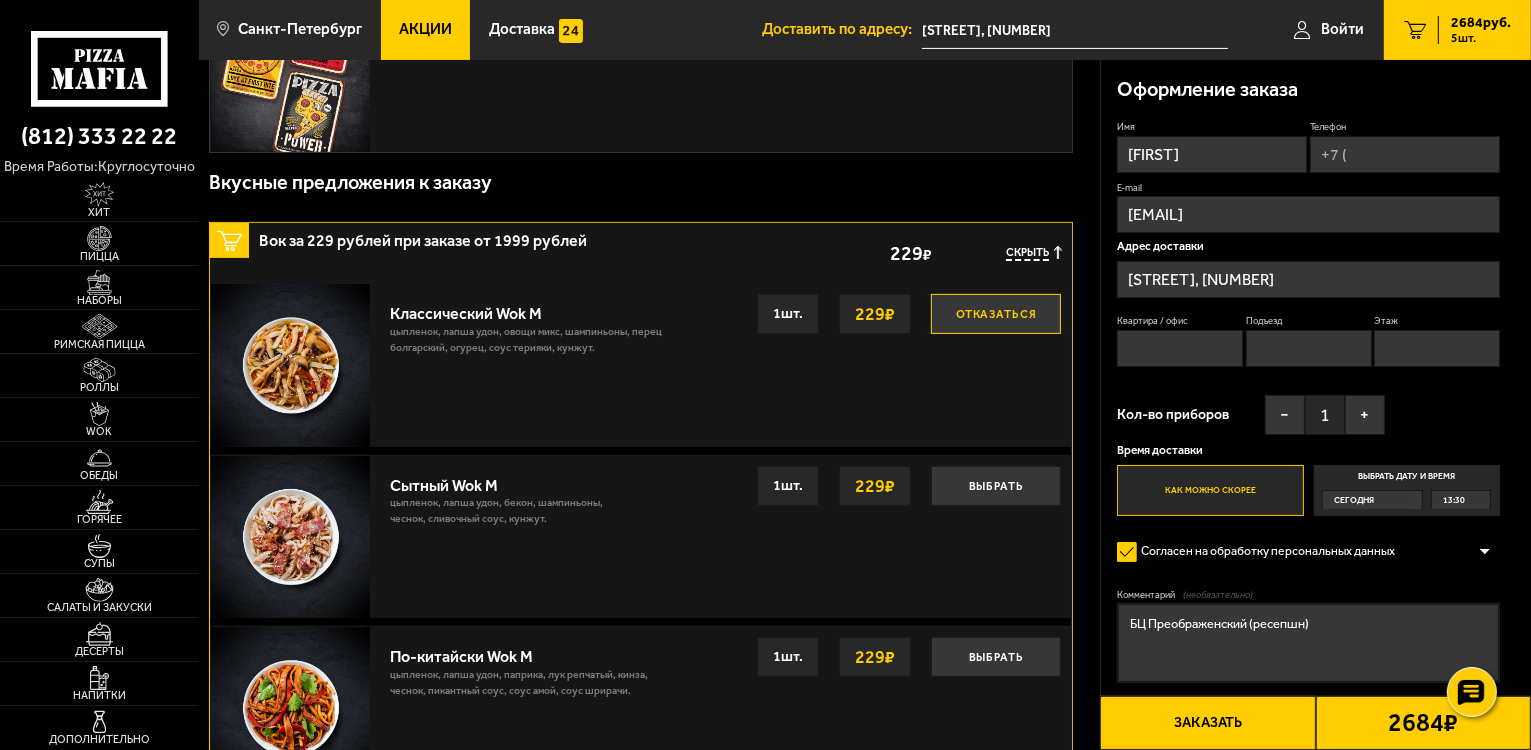 click on "Сытный Wok M" at bounding box center (509, 480) 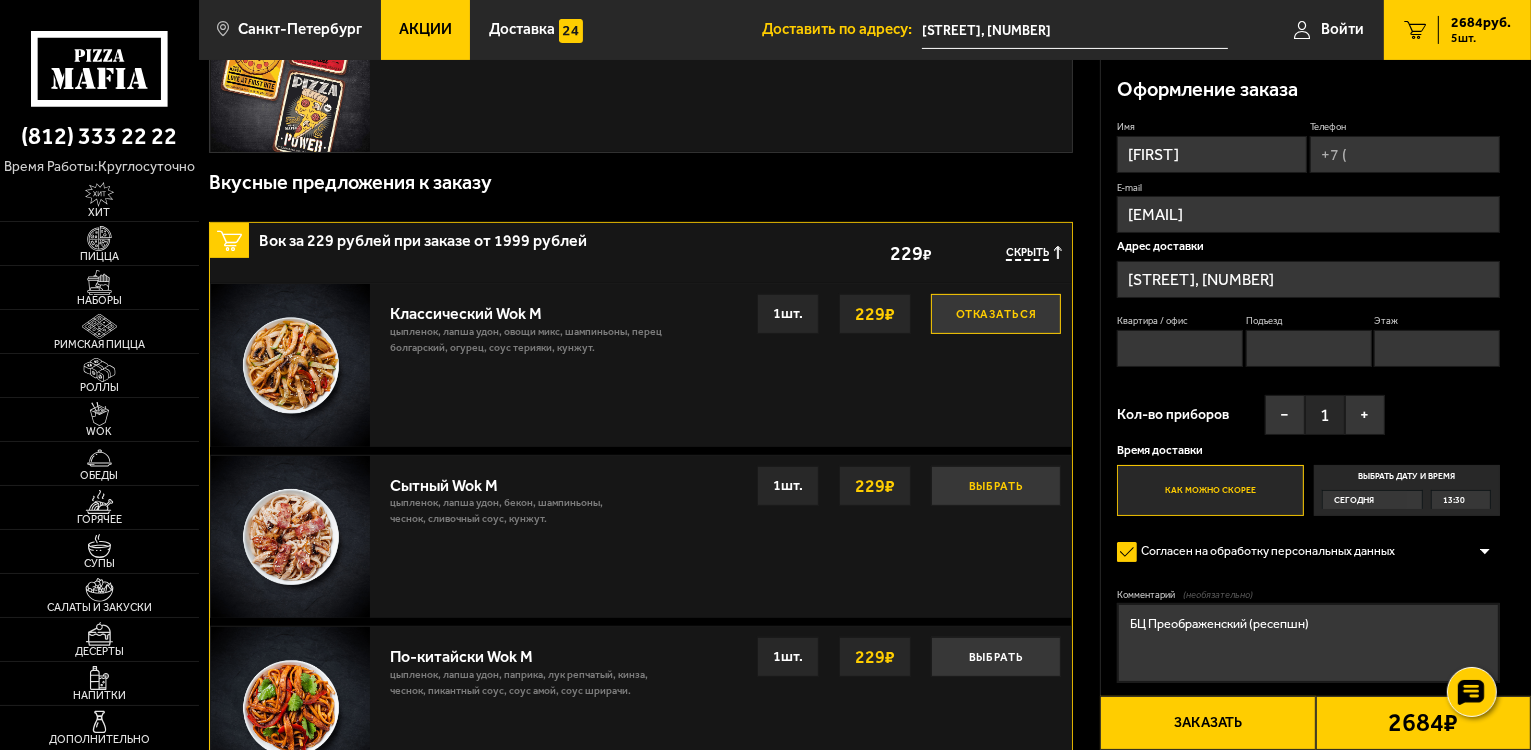 click on "Выбрать" at bounding box center [996, 486] 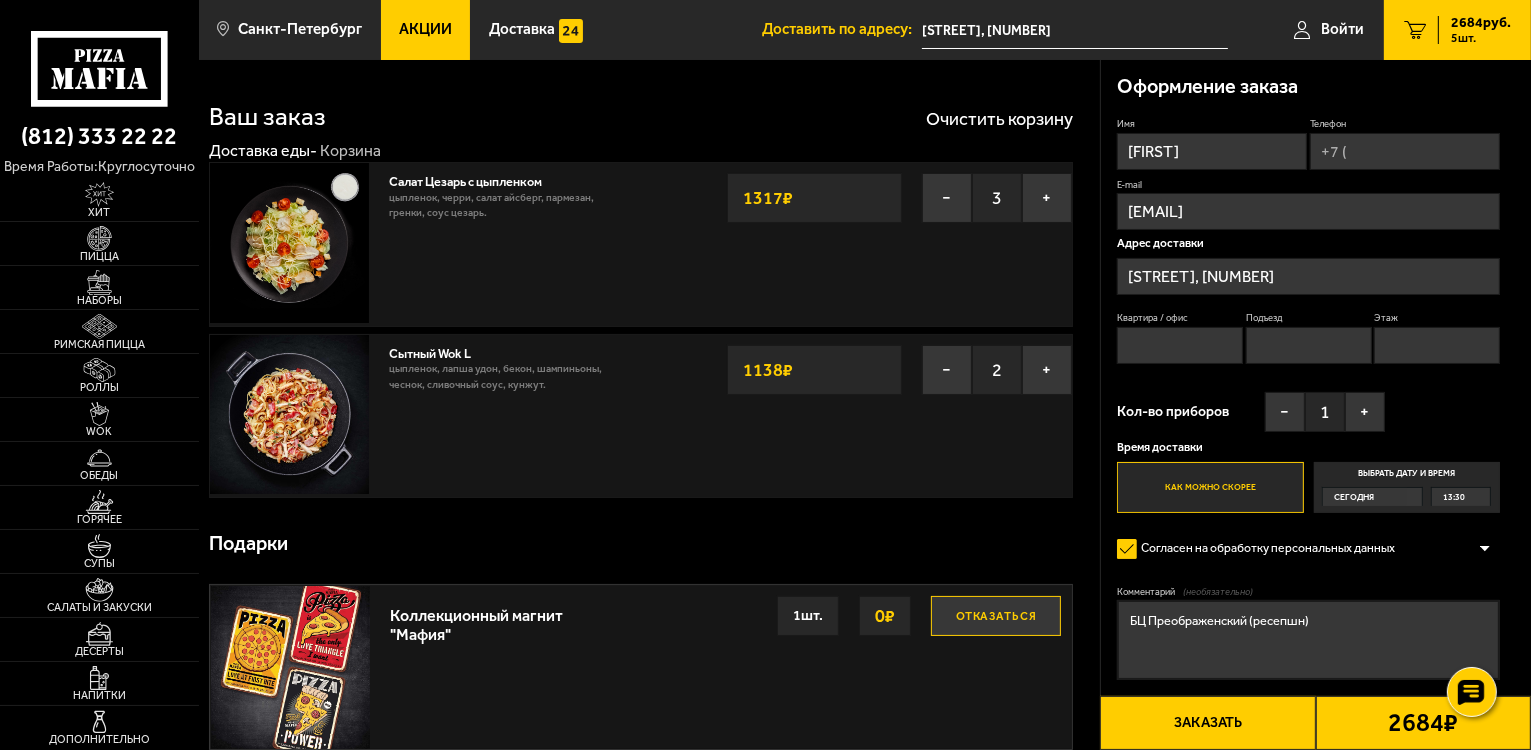 scroll, scrollTop: 0, scrollLeft: 0, axis: both 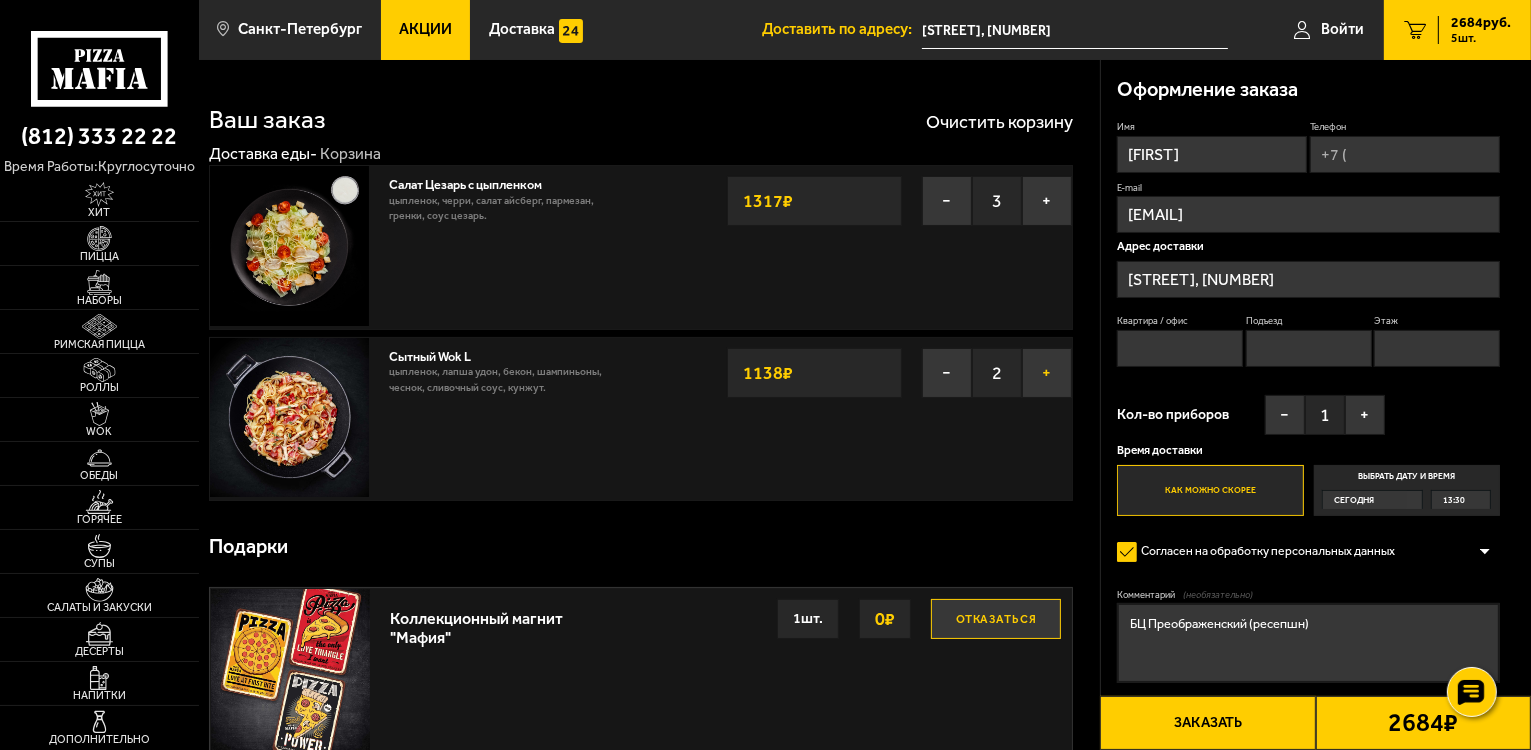 click on "+" at bounding box center (1047, 373) 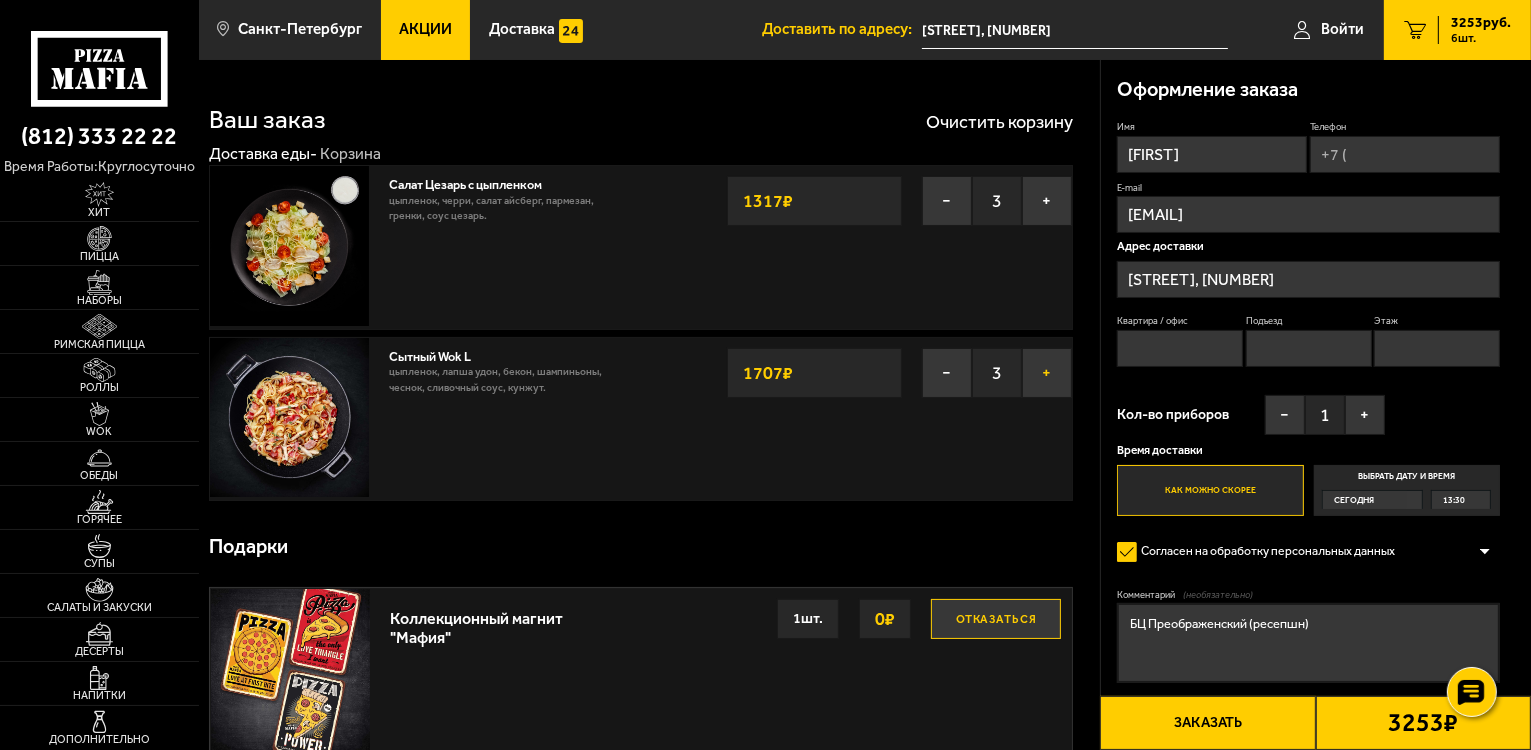 click on "+" at bounding box center (1047, 373) 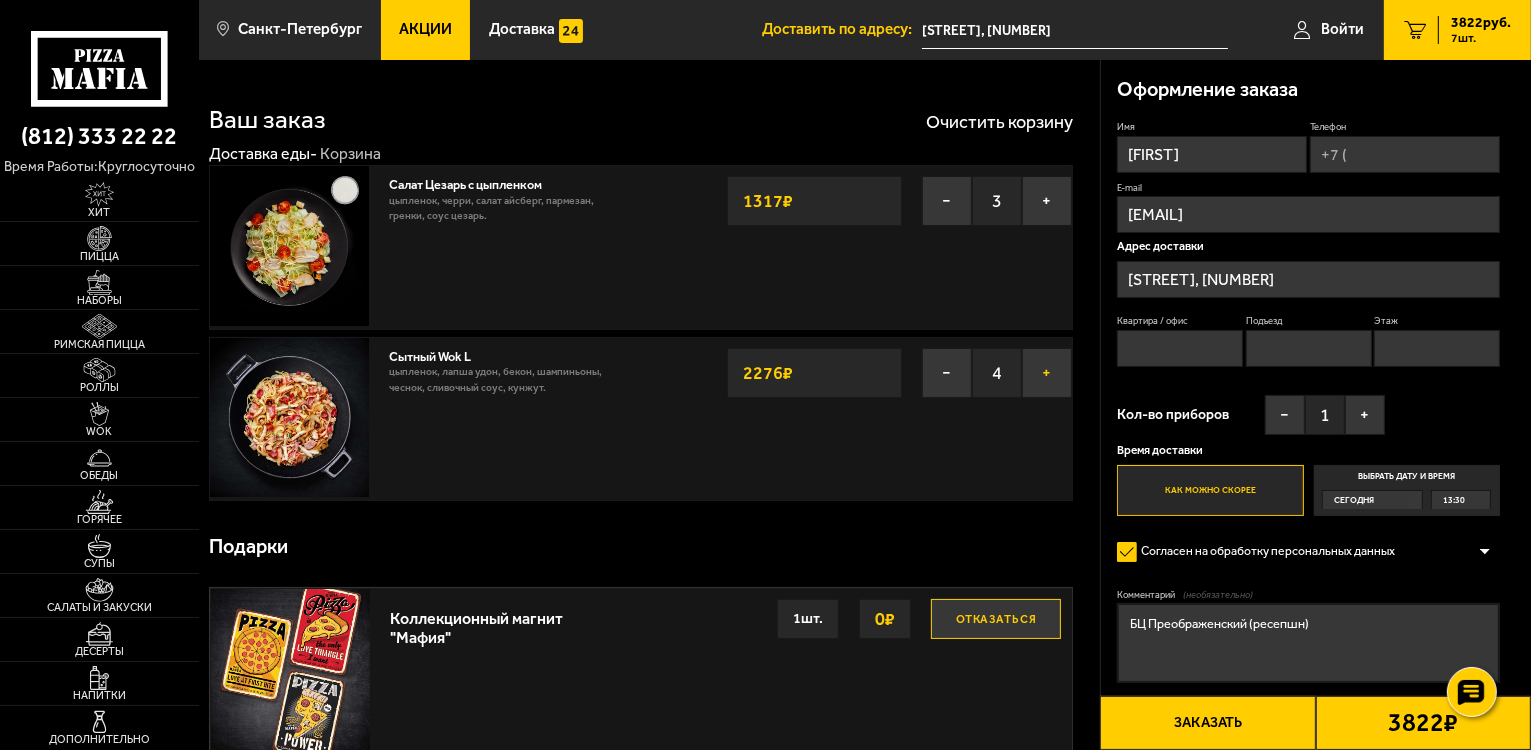 click on "+" at bounding box center (1047, 373) 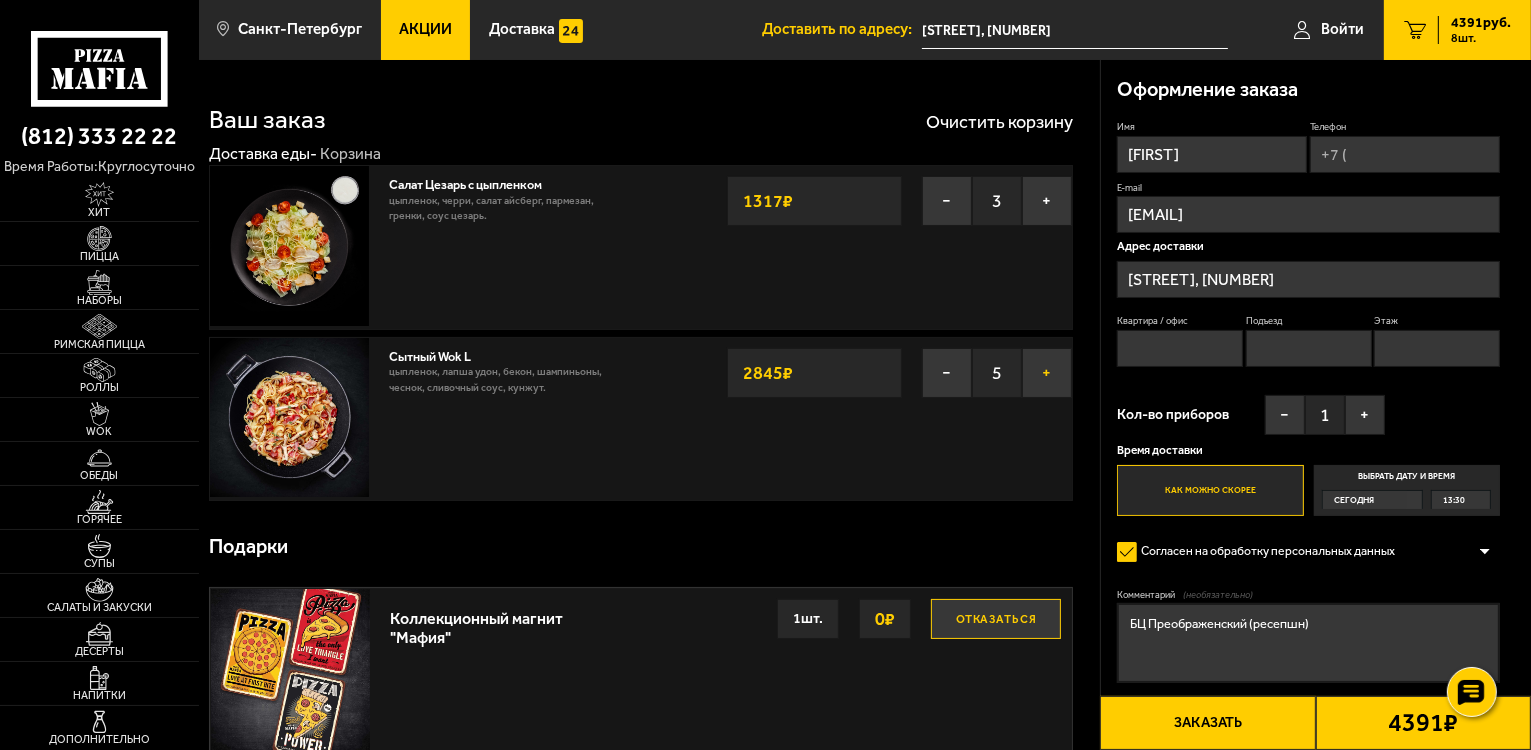 click on "+" at bounding box center [1047, 373] 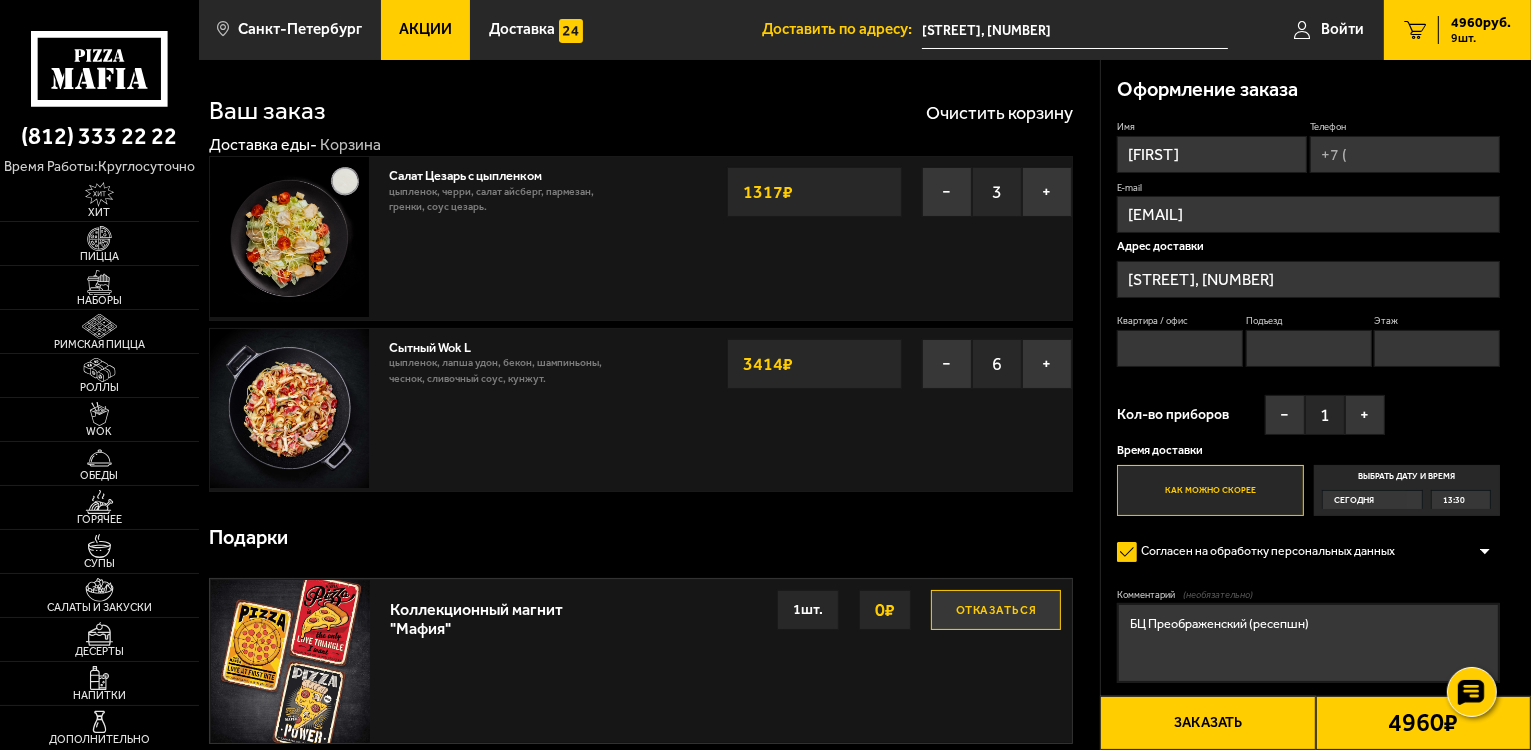 scroll, scrollTop: 0, scrollLeft: 0, axis: both 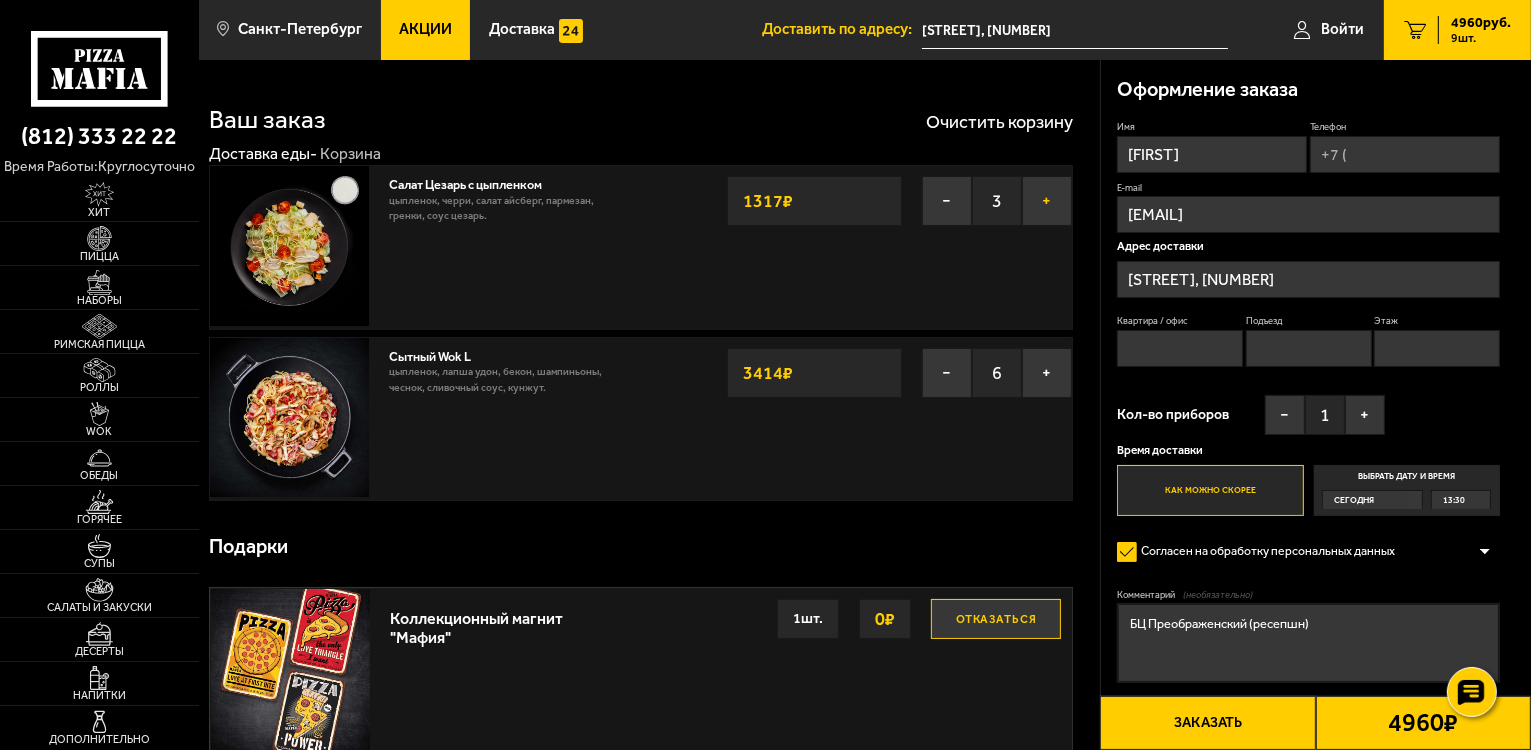 click on "+" at bounding box center [1047, 201] 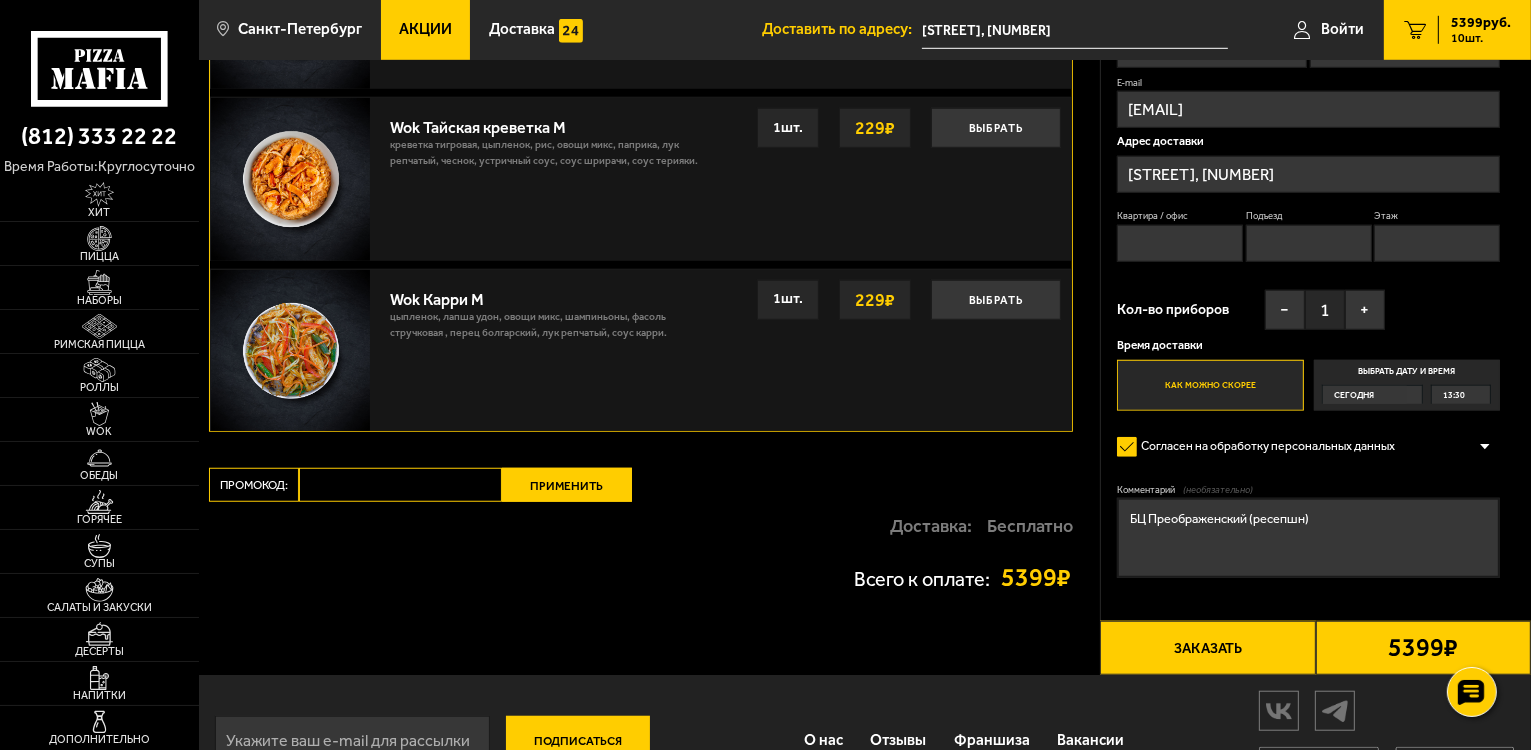 scroll, scrollTop: 1542, scrollLeft: 0, axis: vertical 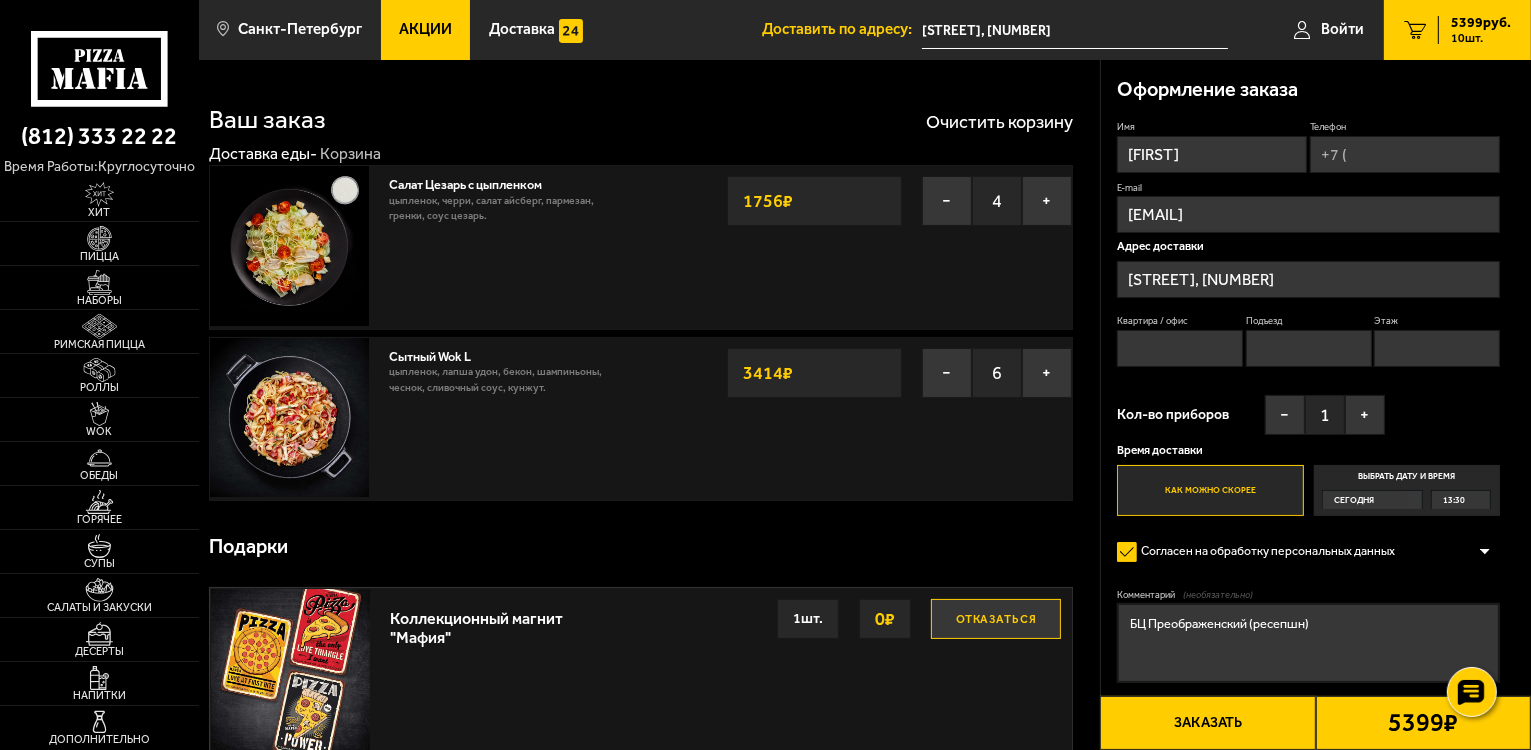 click on "Телефон" at bounding box center (1405, 154) 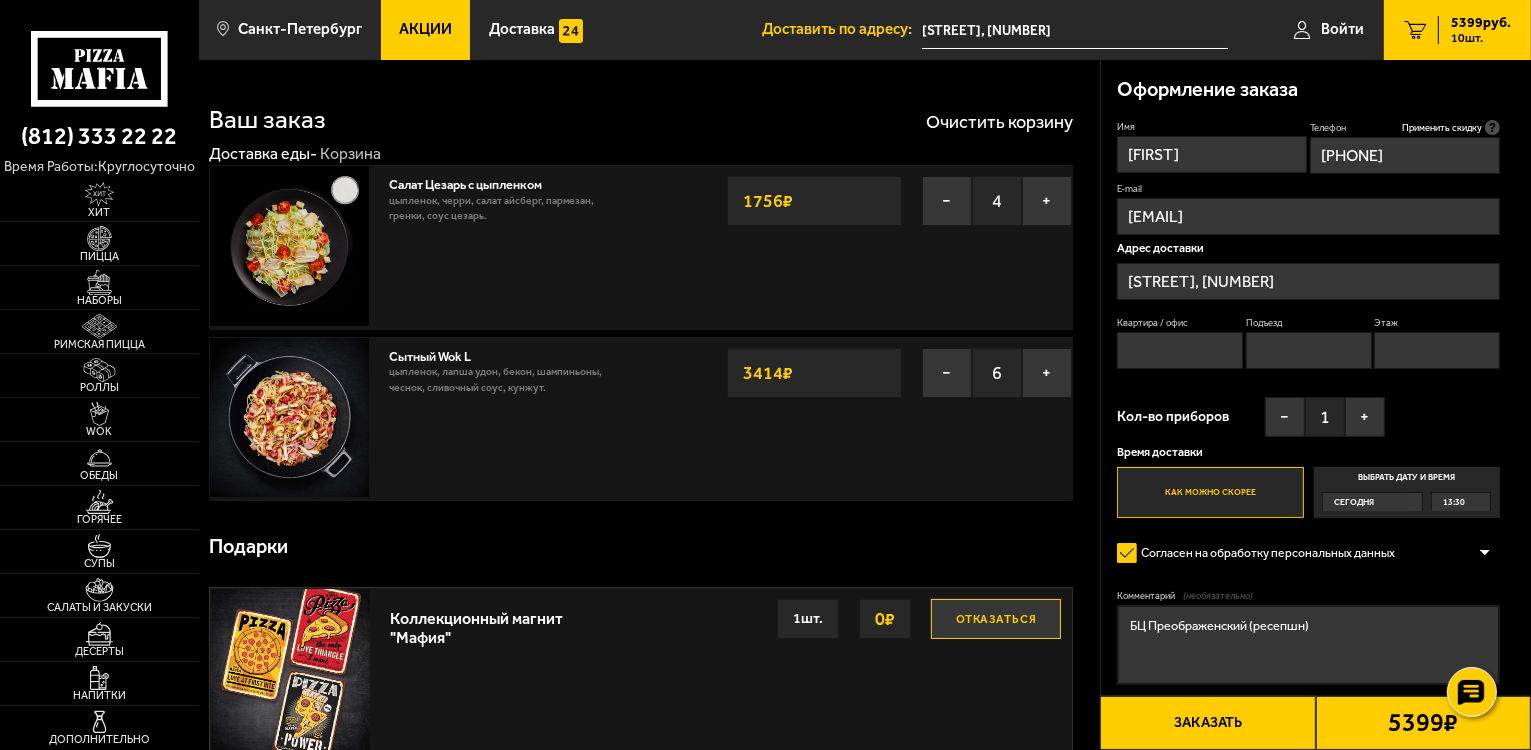 type on "+7 (905) 211-10-90" 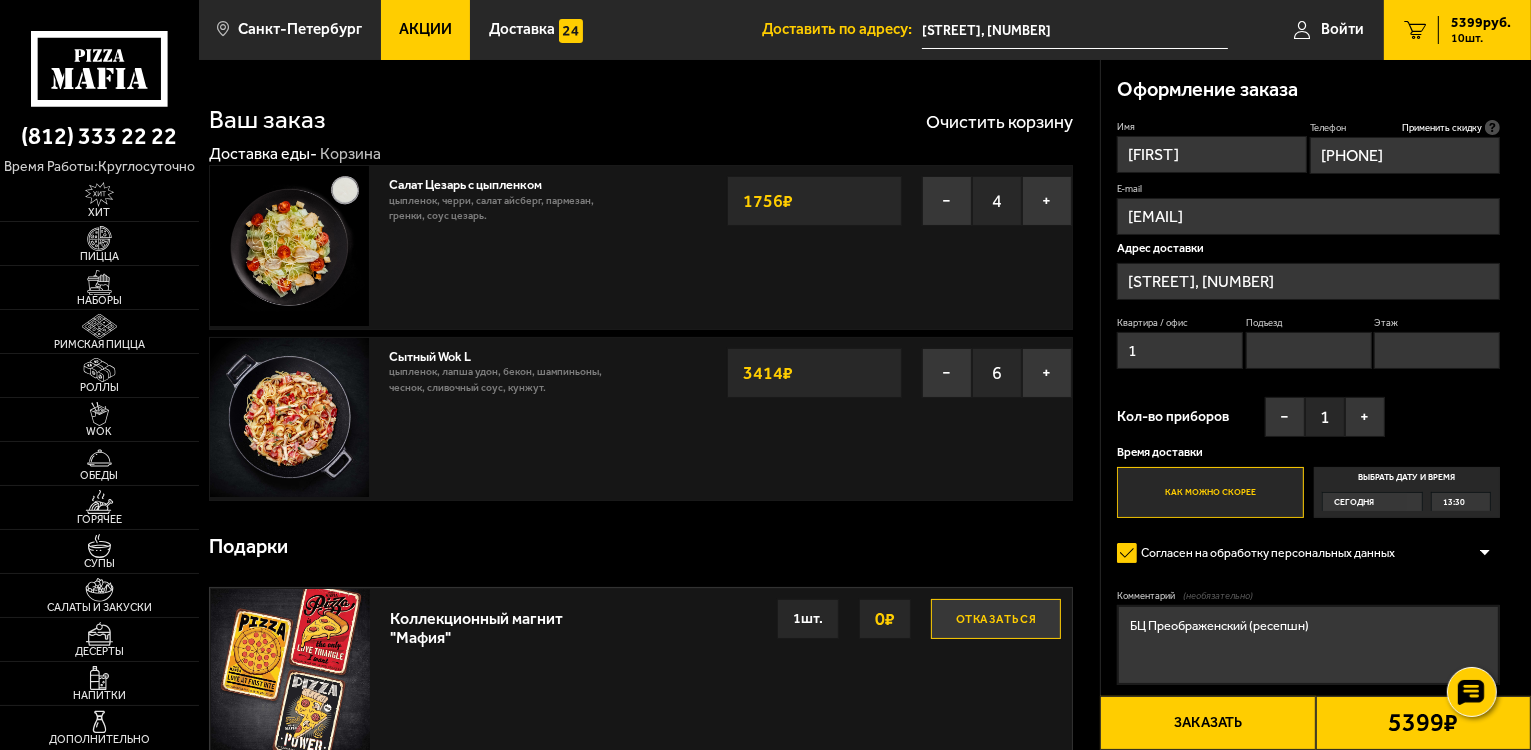 type on "1" 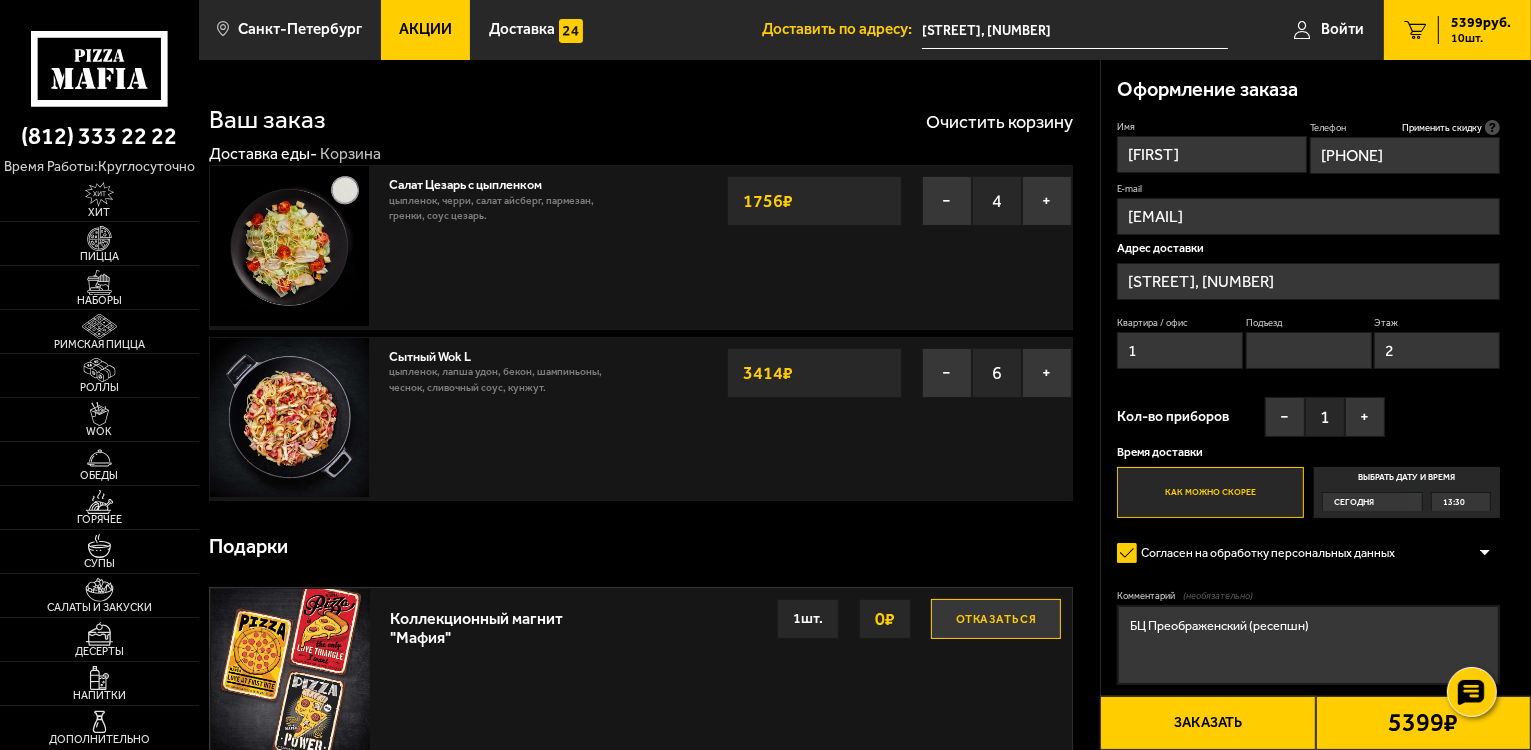 type on "2" 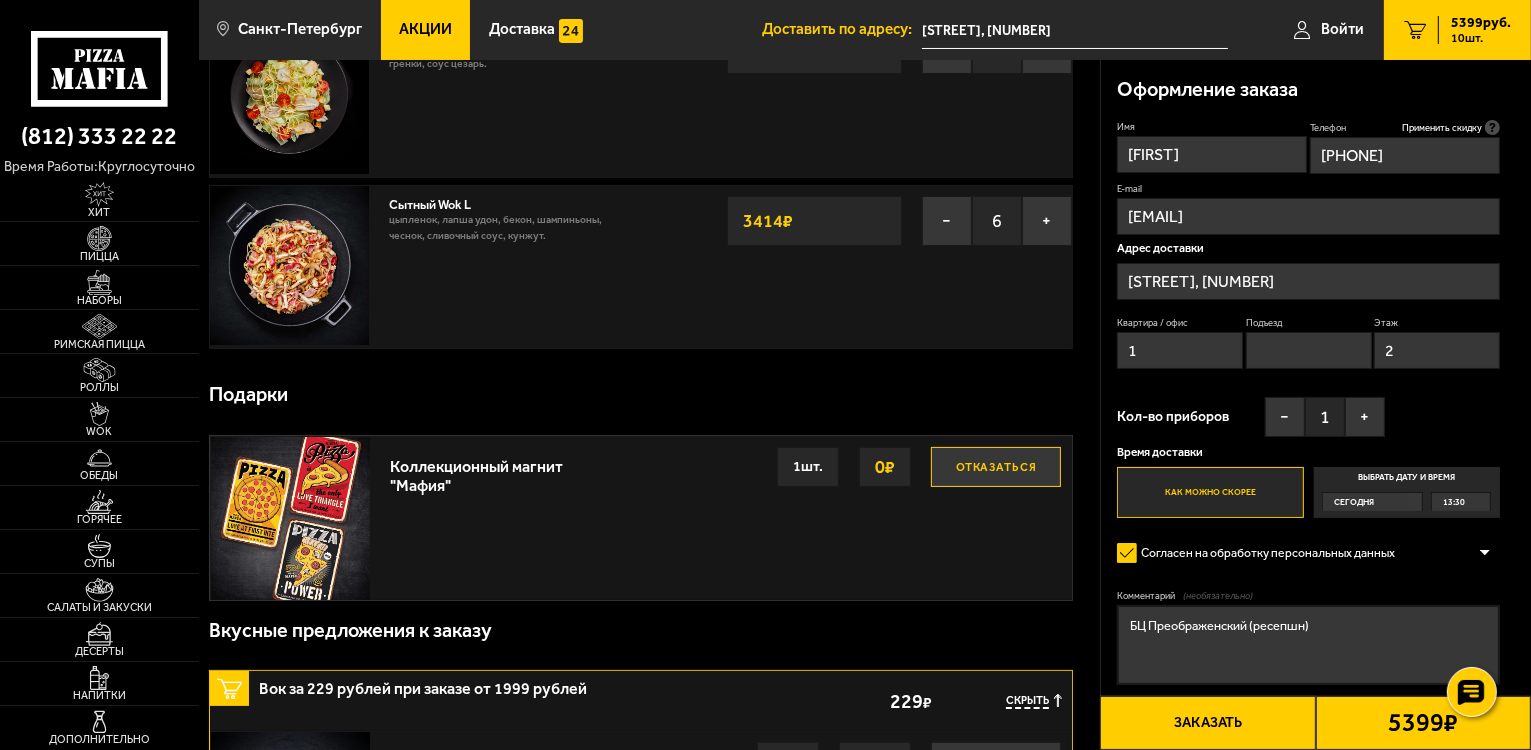 scroll, scrollTop: 200, scrollLeft: 0, axis: vertical 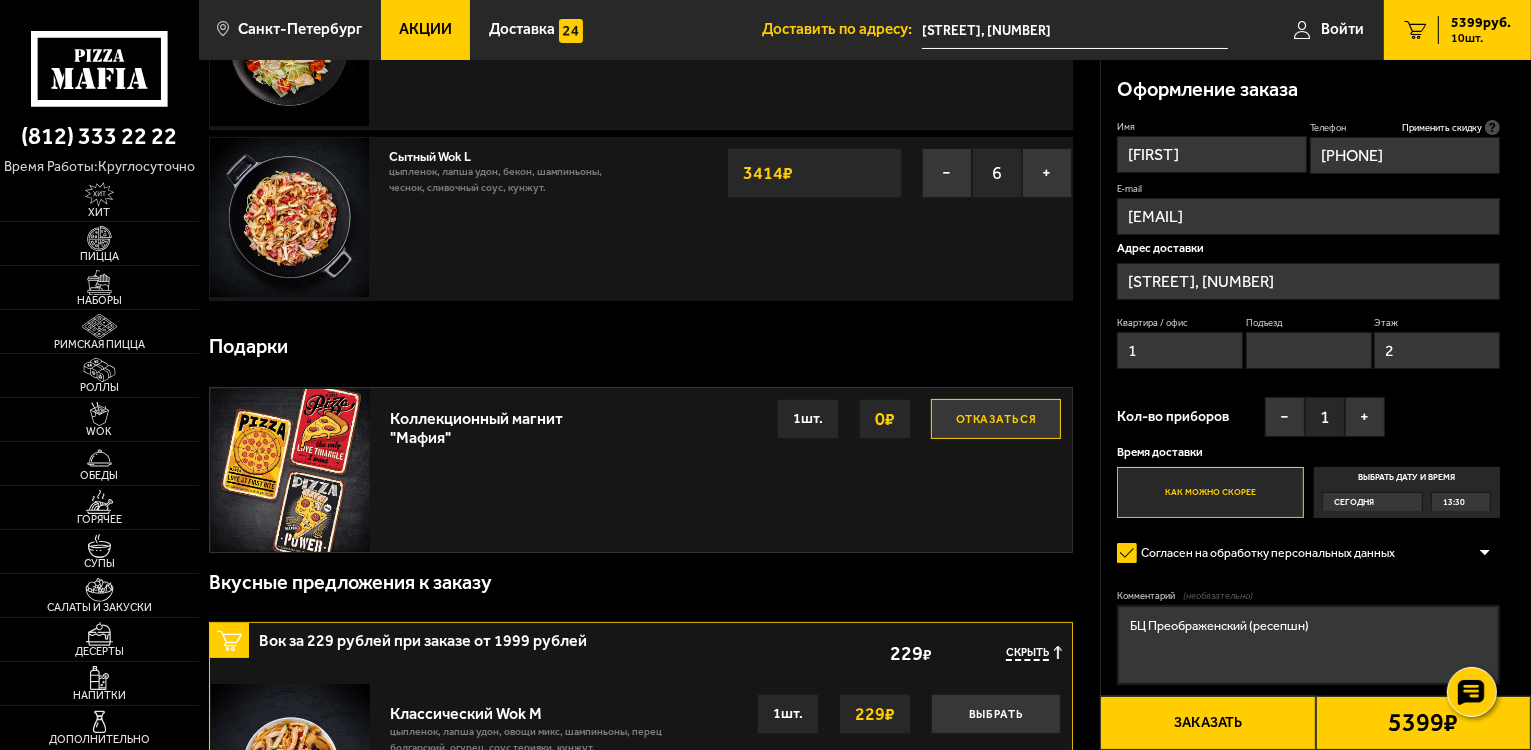 click on "БЦ Преображенский (ресепшн)" at bounding box center (1308, 645) 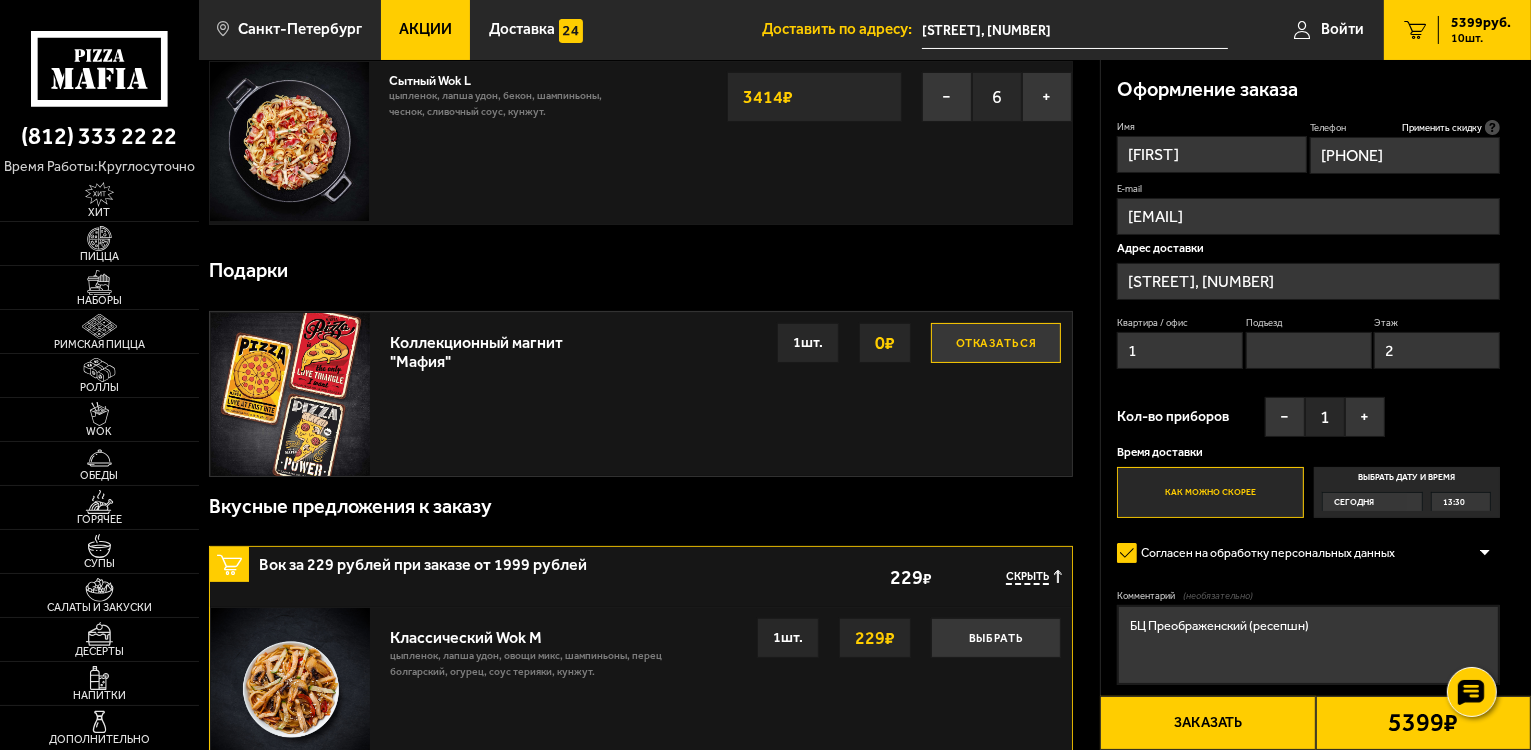 scroll, scrollTop: 300, scrollLeft: 0, axis: vertical 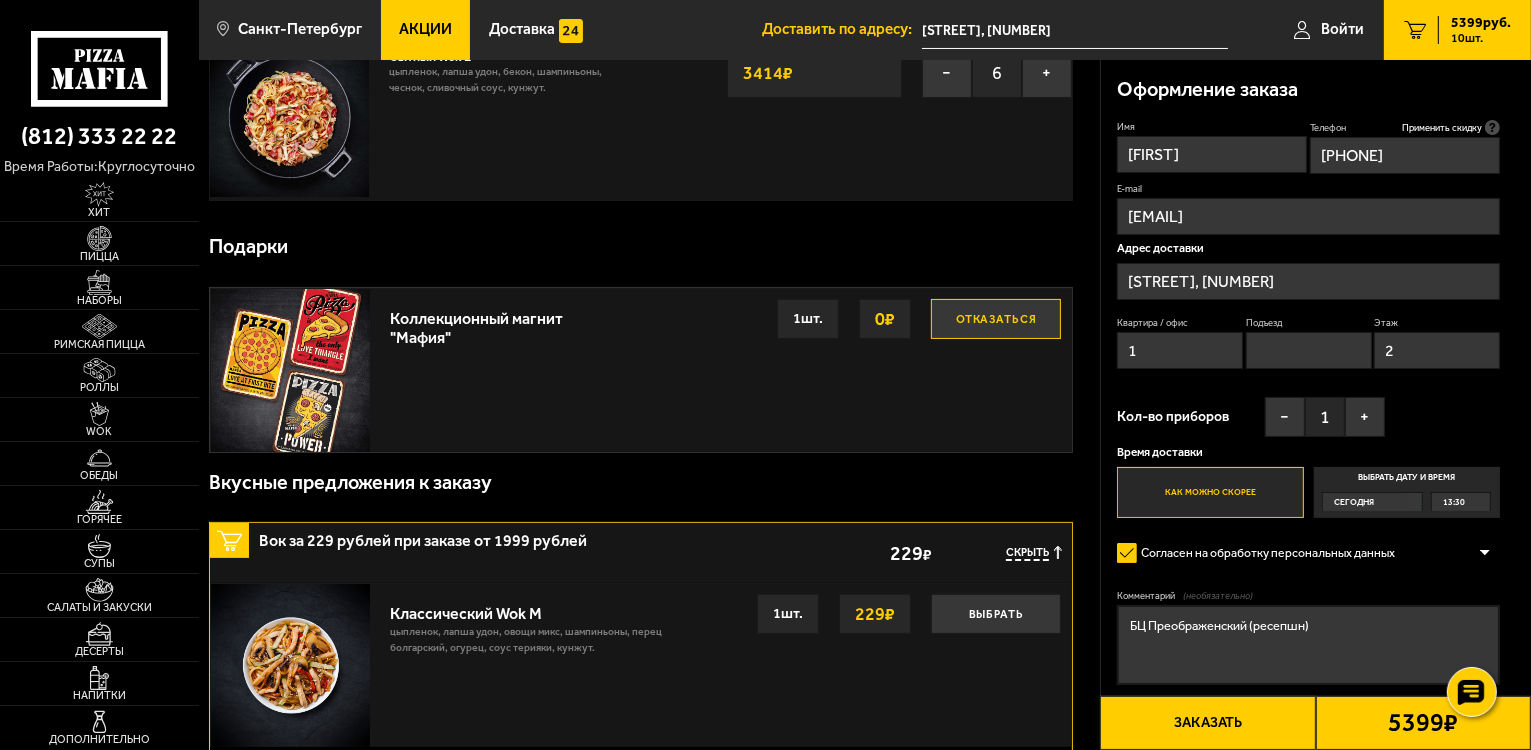 click on "Заказать" at bounding box center [1207, 723] 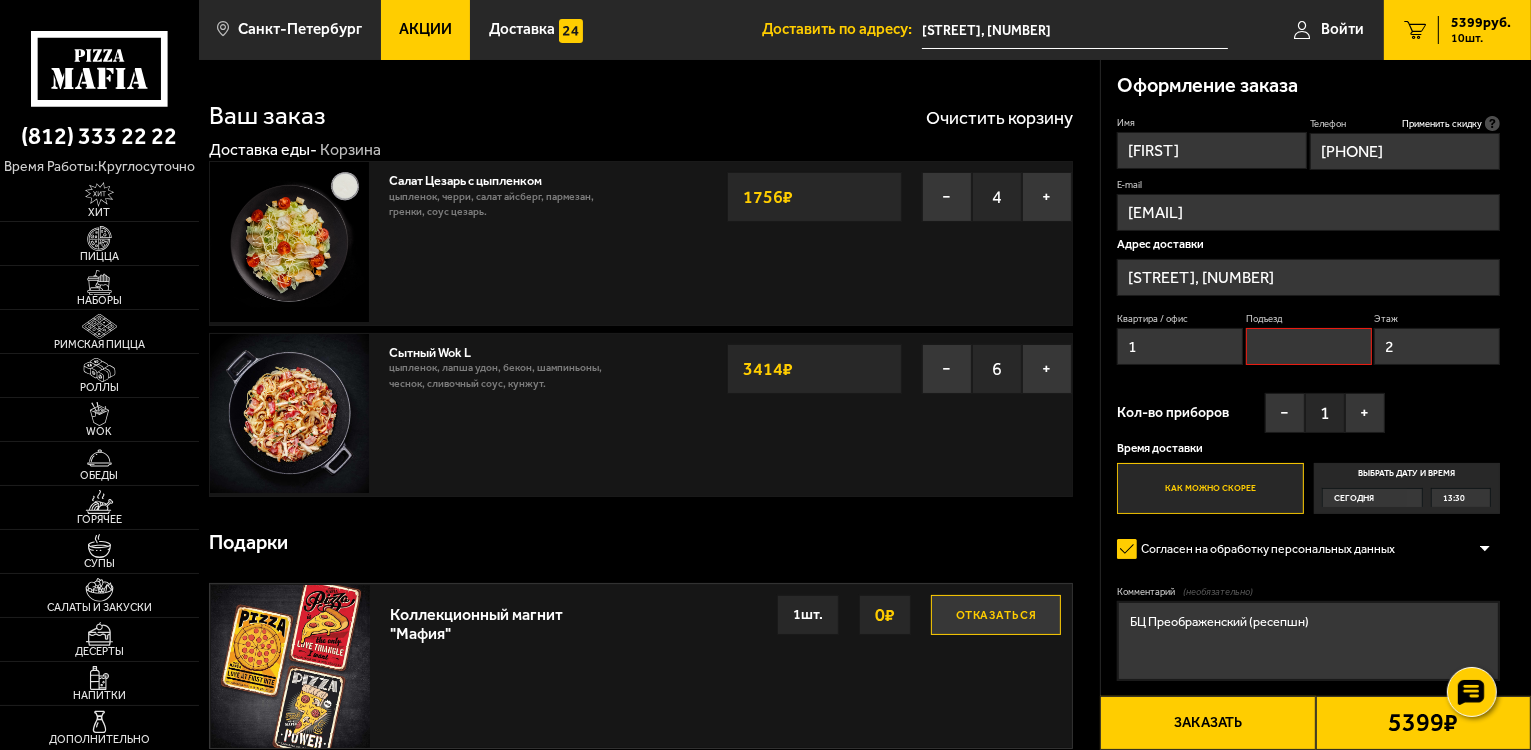 scroll, scrollTop: 0, scrollLeft: 0, axis: both 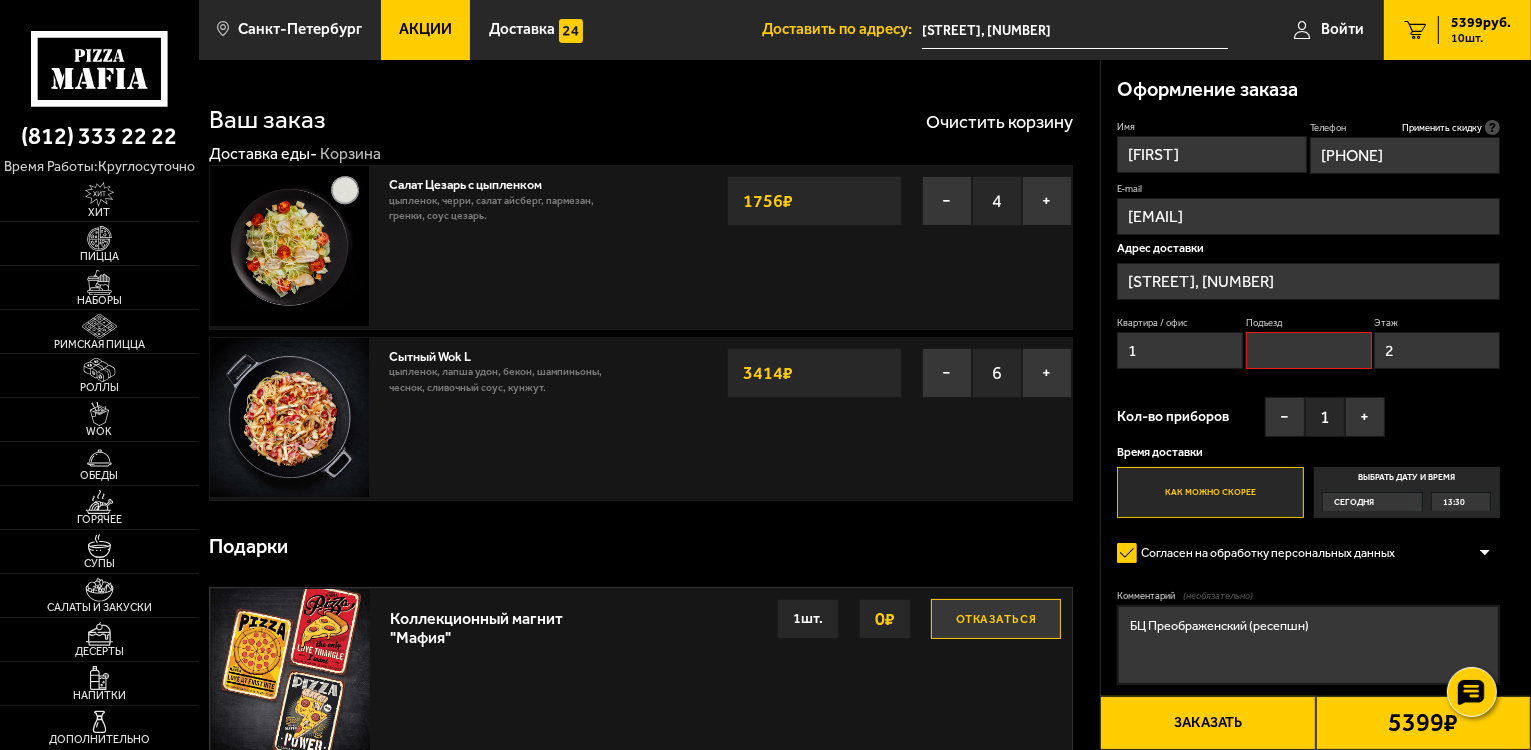 click on "Подъезд" at bounding box center (1309, 350) 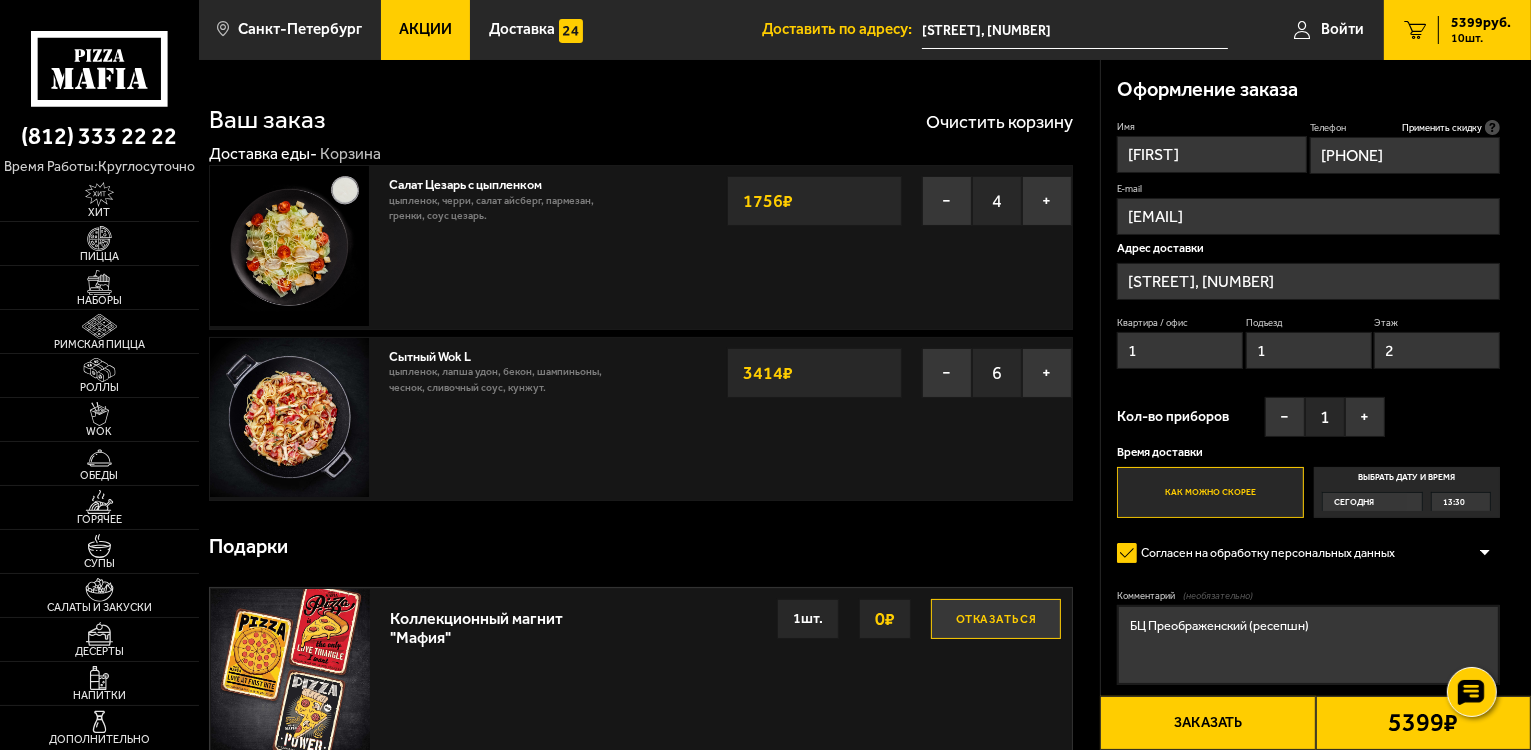 type on "1" 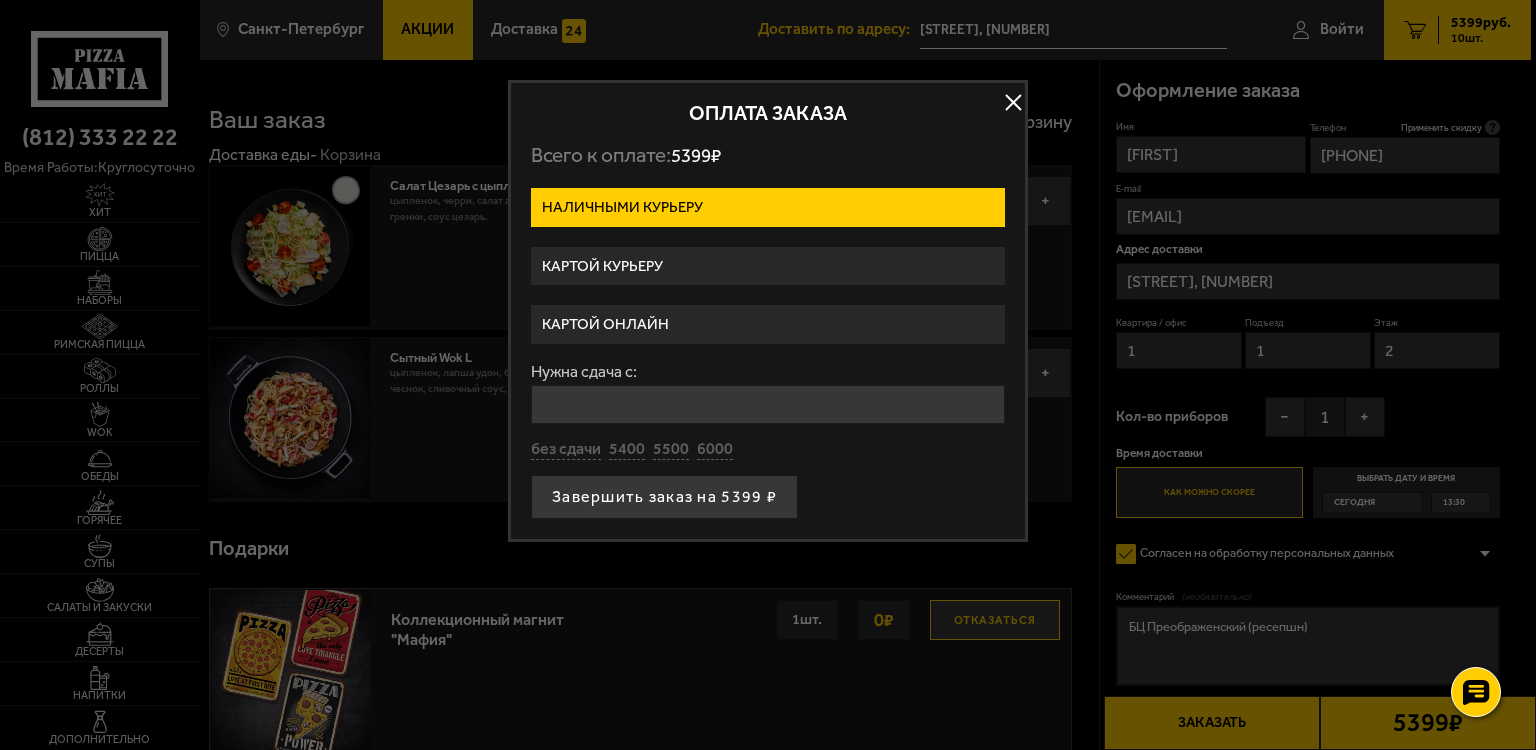 click on "Картой курьеру" at bounding box center [768, 266] 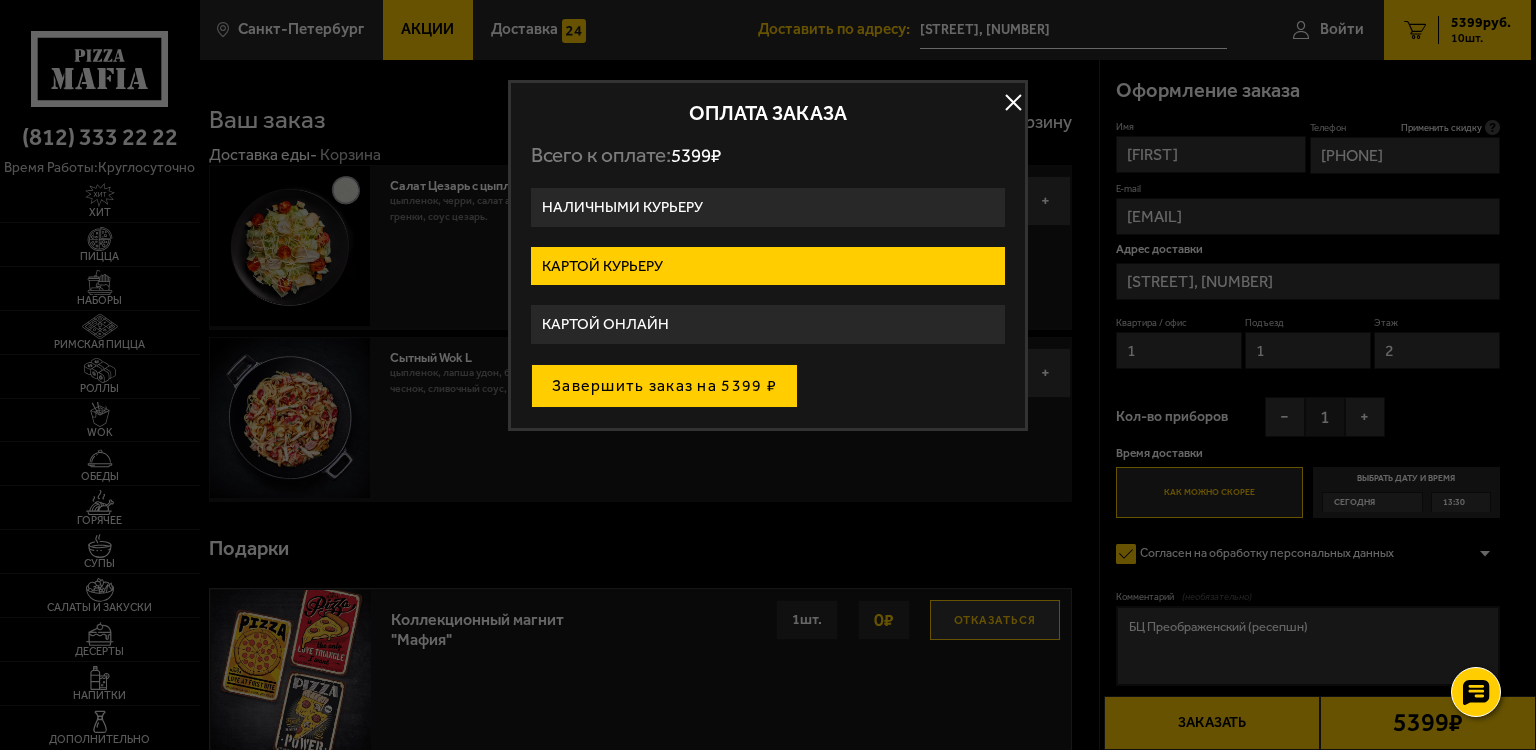 click on "Завершить заказ на 5399 ₽" at bounding box center (664, 386) 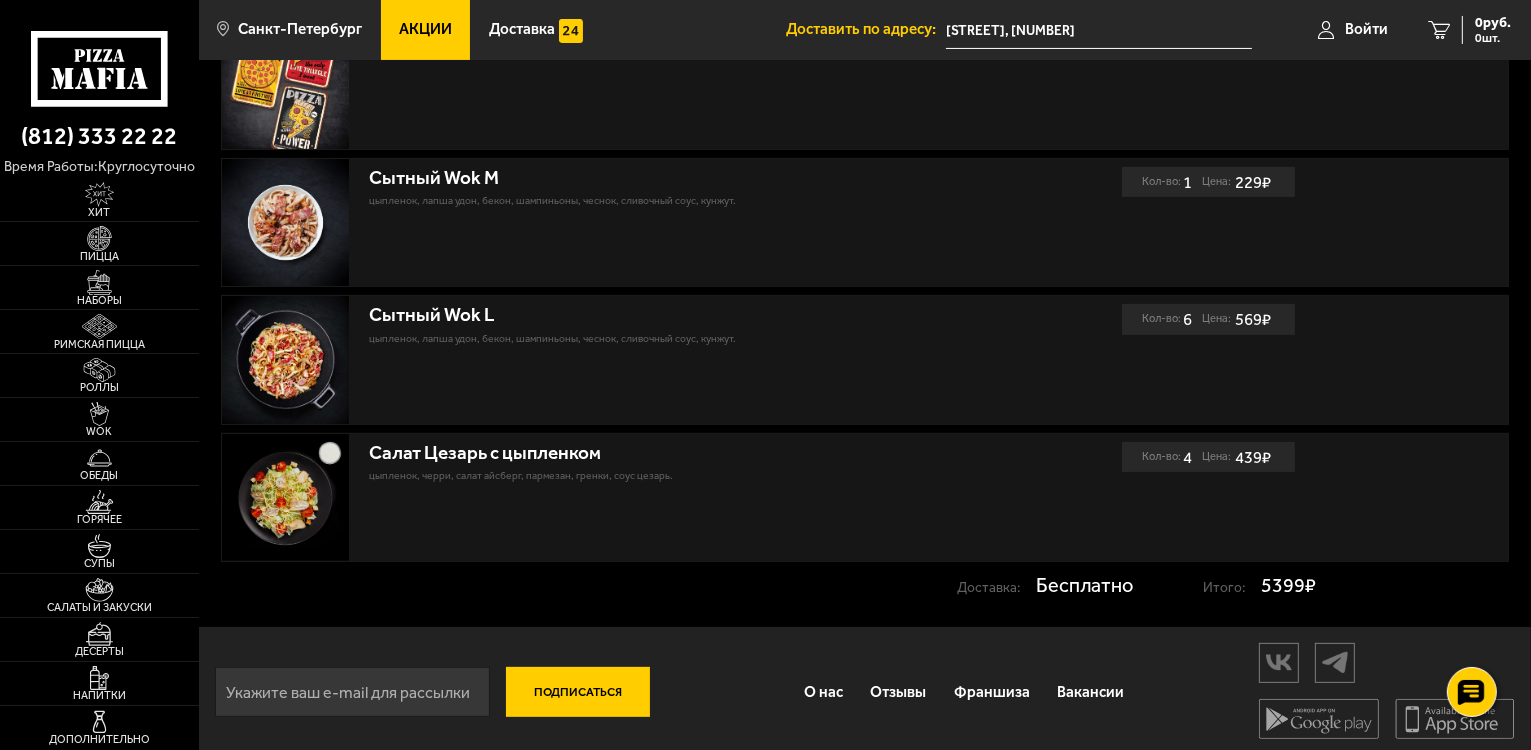 scroll, scrollTop: 519, scrollLeft: 0, axis: vertical 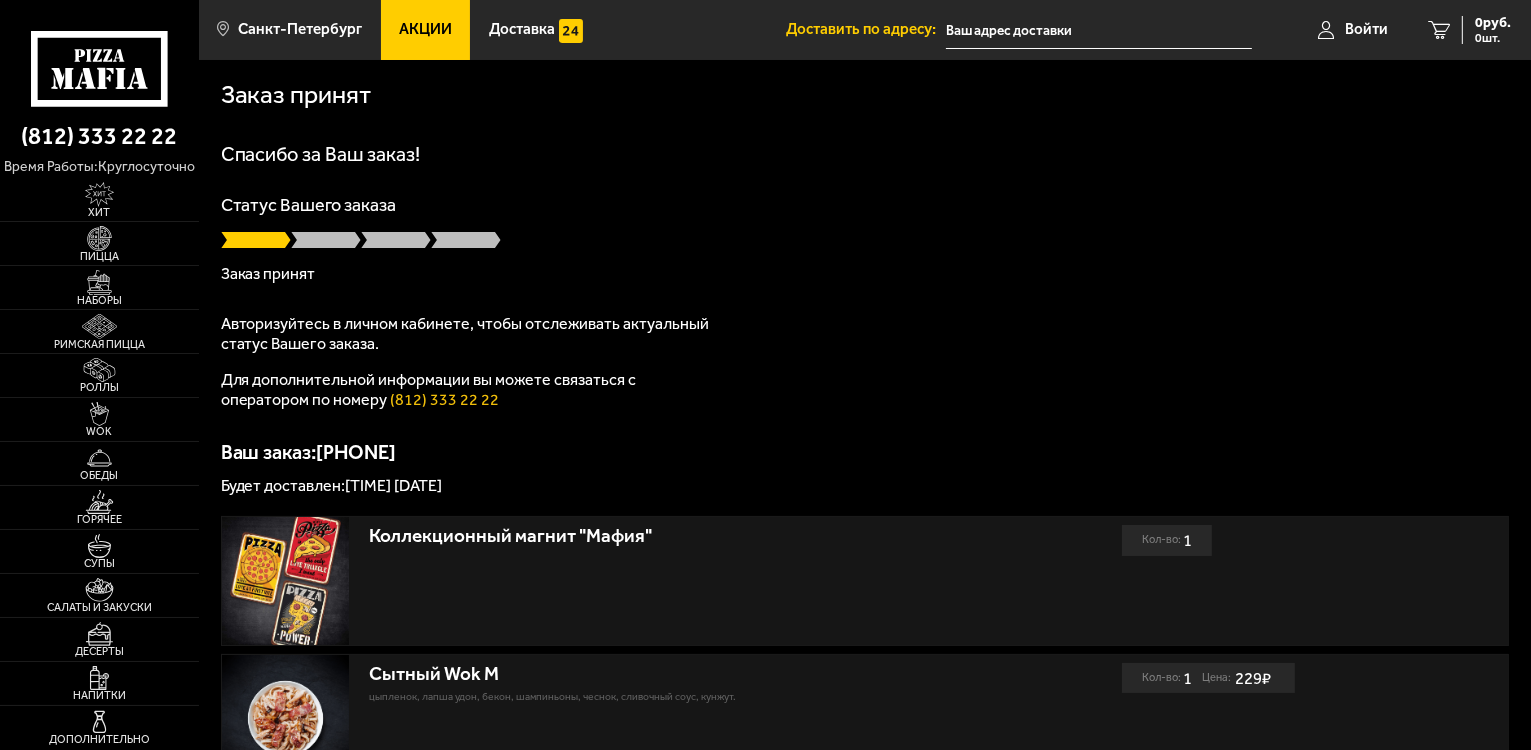 type on "[NUMBER]-[NAME] [NAME], [NUMBER]" 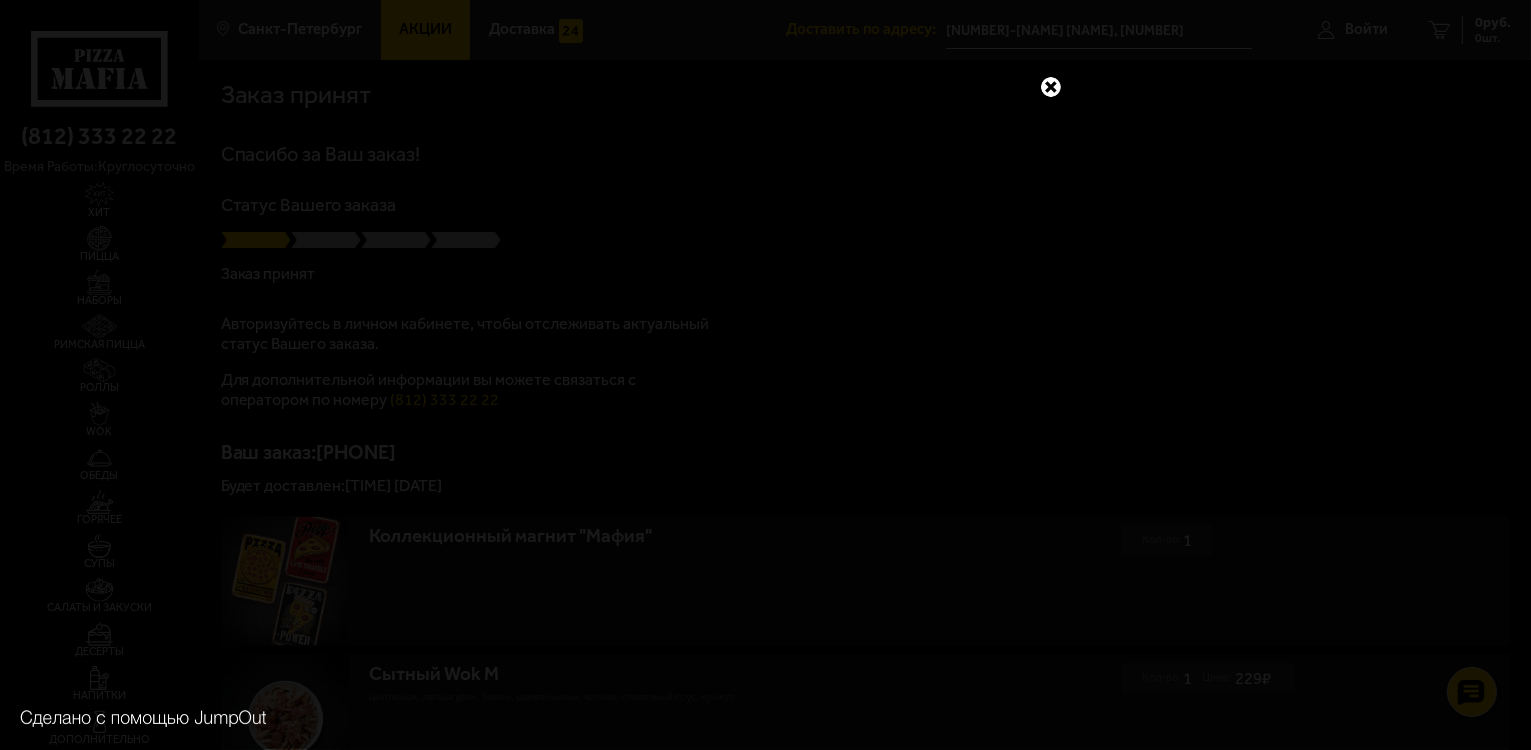 click at bounding box center (1051, 87) 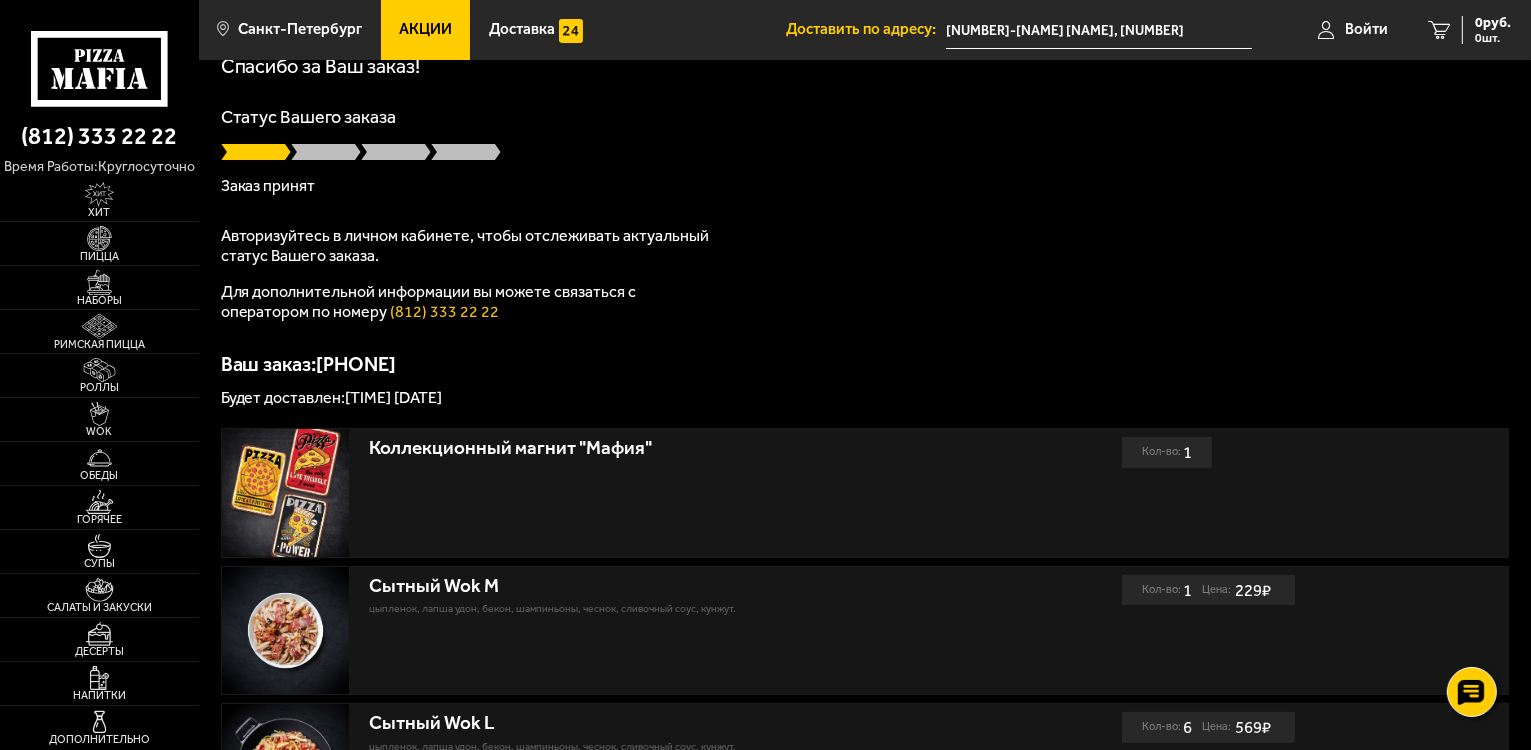 scroll, scrollTop: 0, scrollLeft: 0, axis: both 